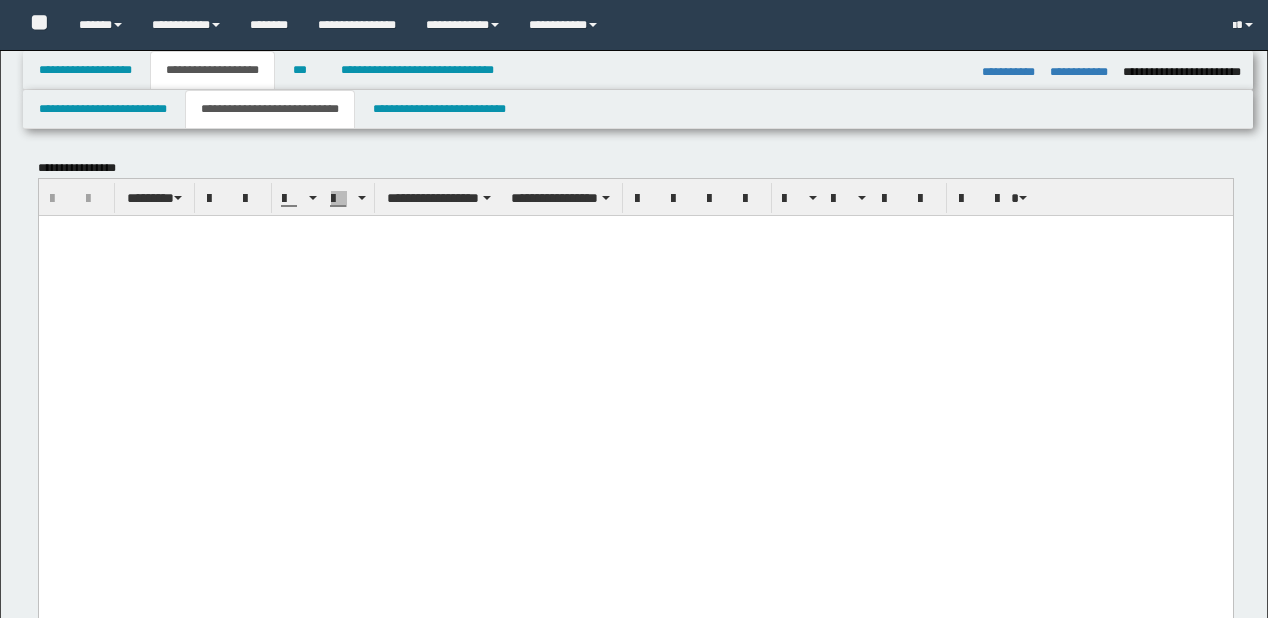 select on "*" 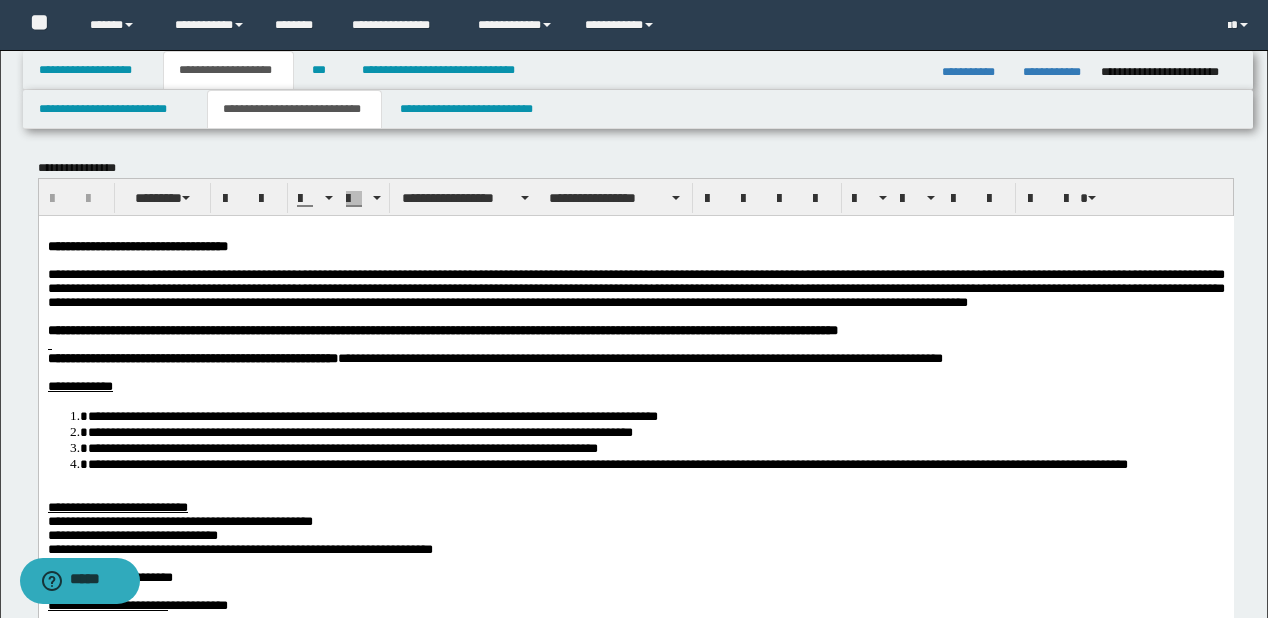 scroll, scrollTop: 1920, scrollLeft: 0, axis: vertical 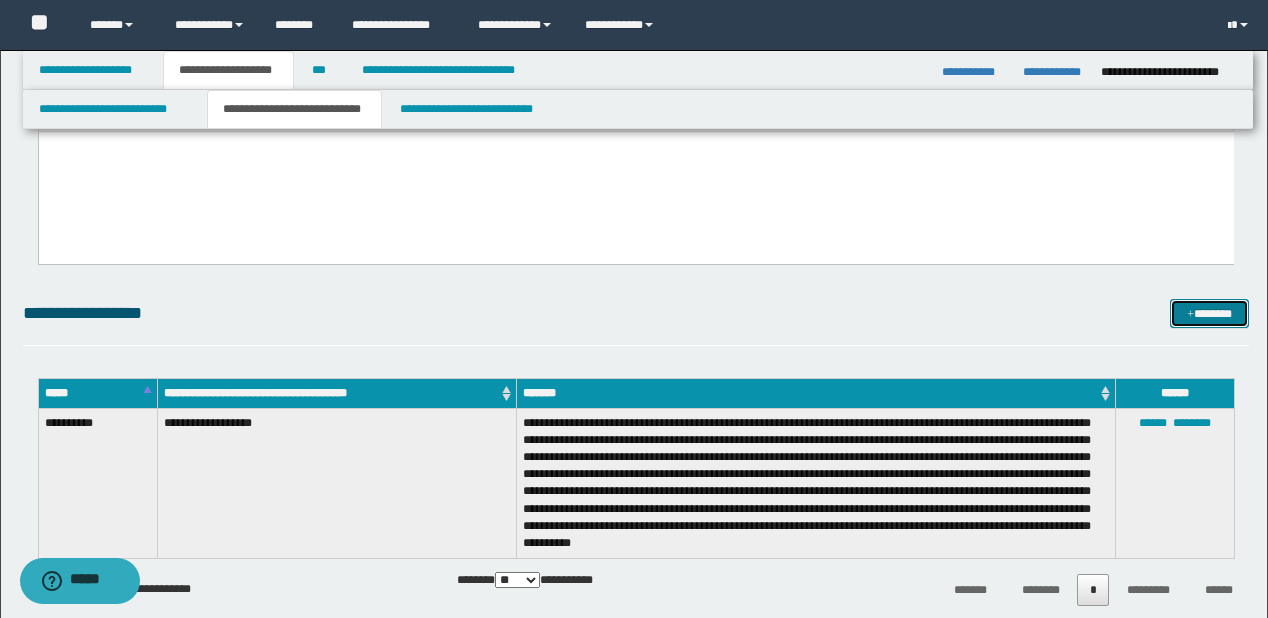 click at bounding box center [1190, 315] 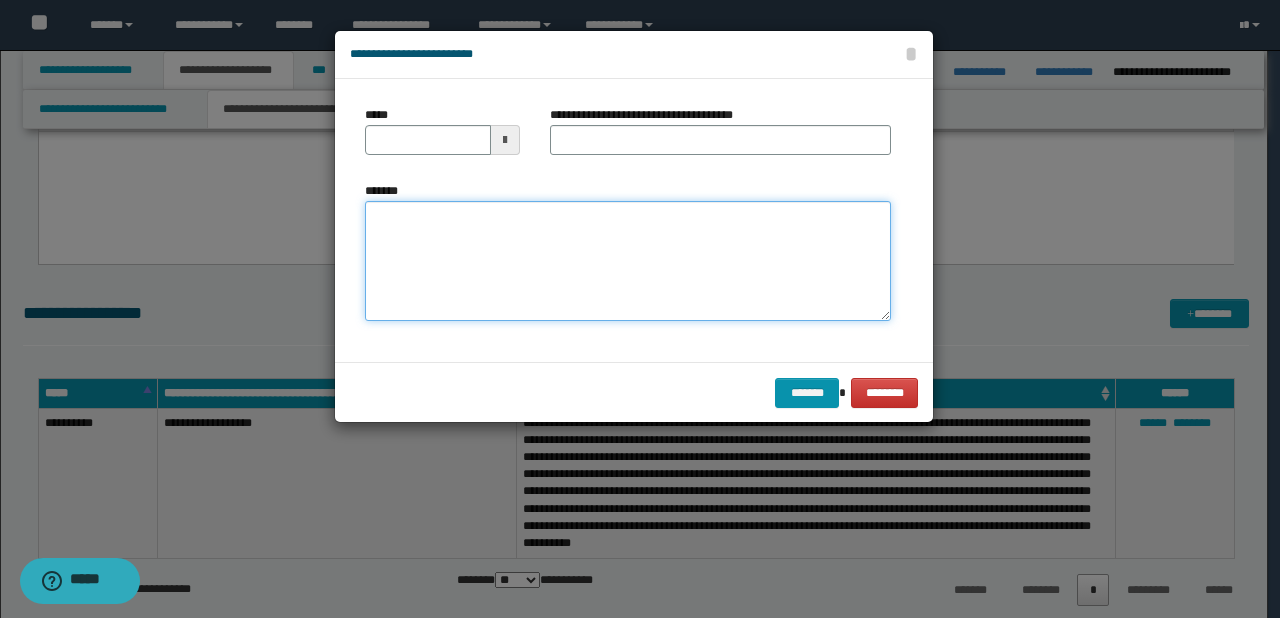 click on "*******" at bounding box center (628, 261) 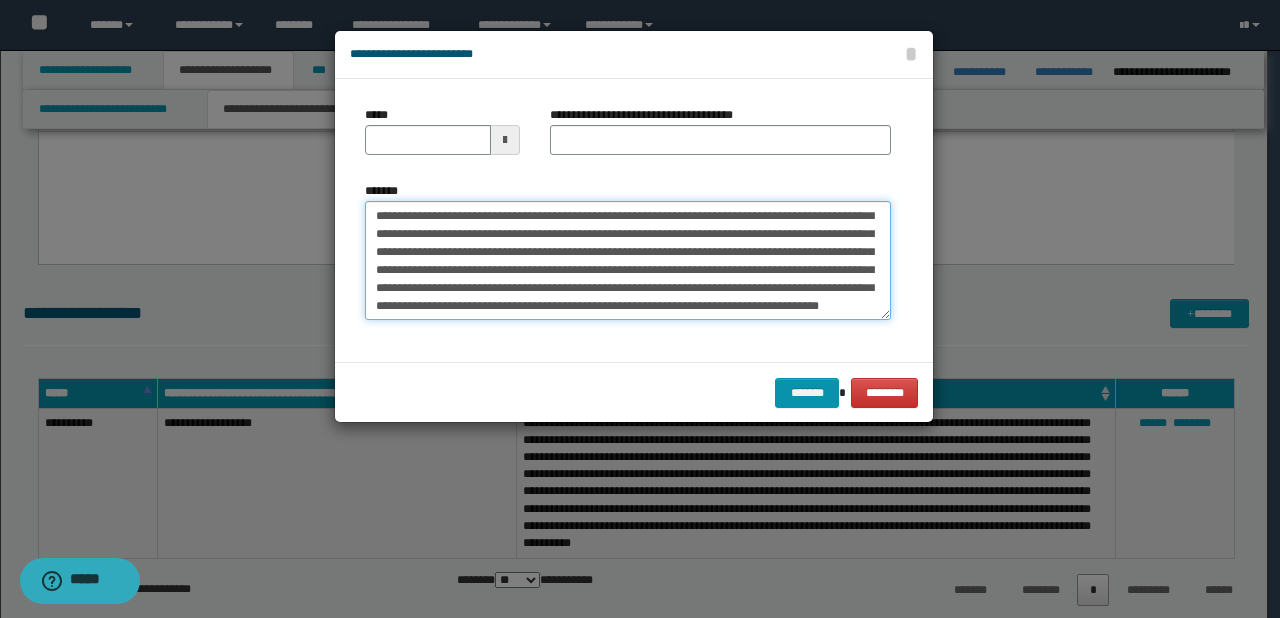 scroll, scrollTop: 0, scrollLeft: 0, axis: both 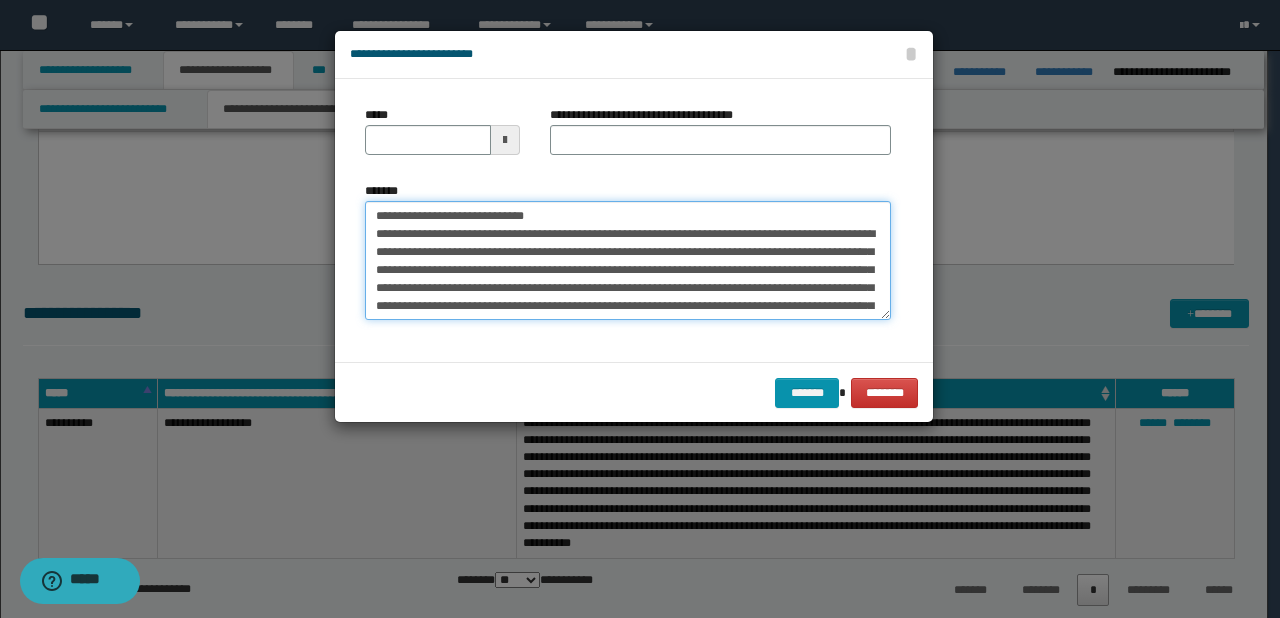 drag, startPoint x: 436, startPoint y: 214, endPoint x: 360, endPoint y: 214, distance: 76 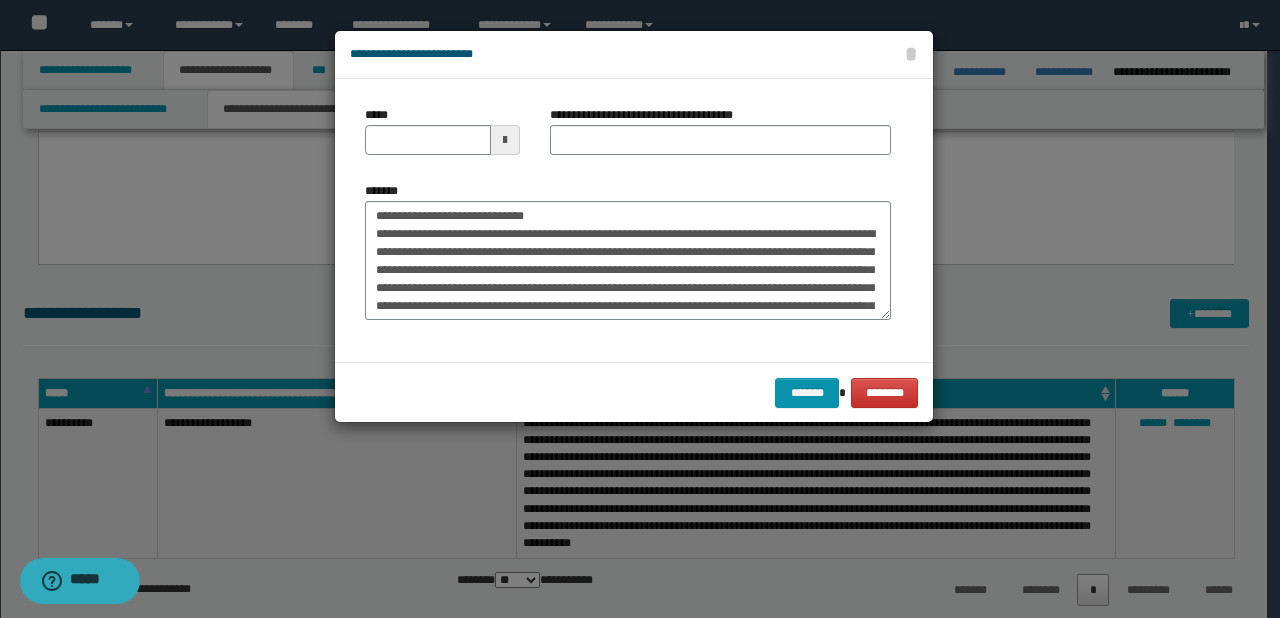 click on "*****" at bounding box center (442, 138) 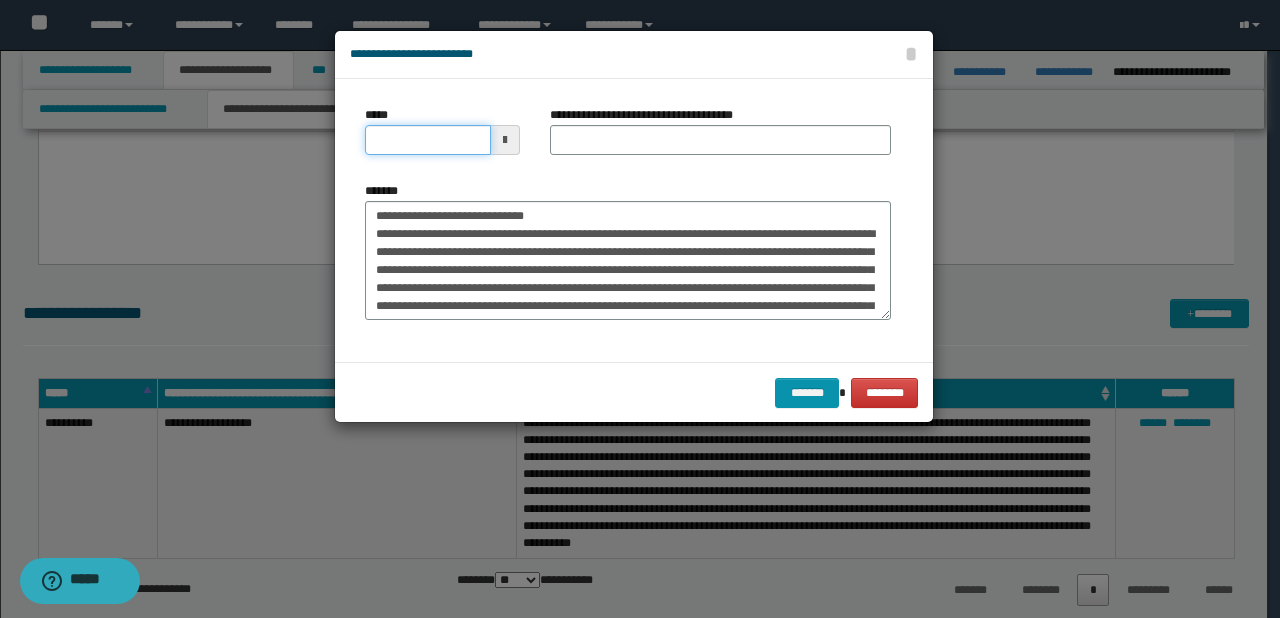 click on "*****" at bounding box center [428, 140] 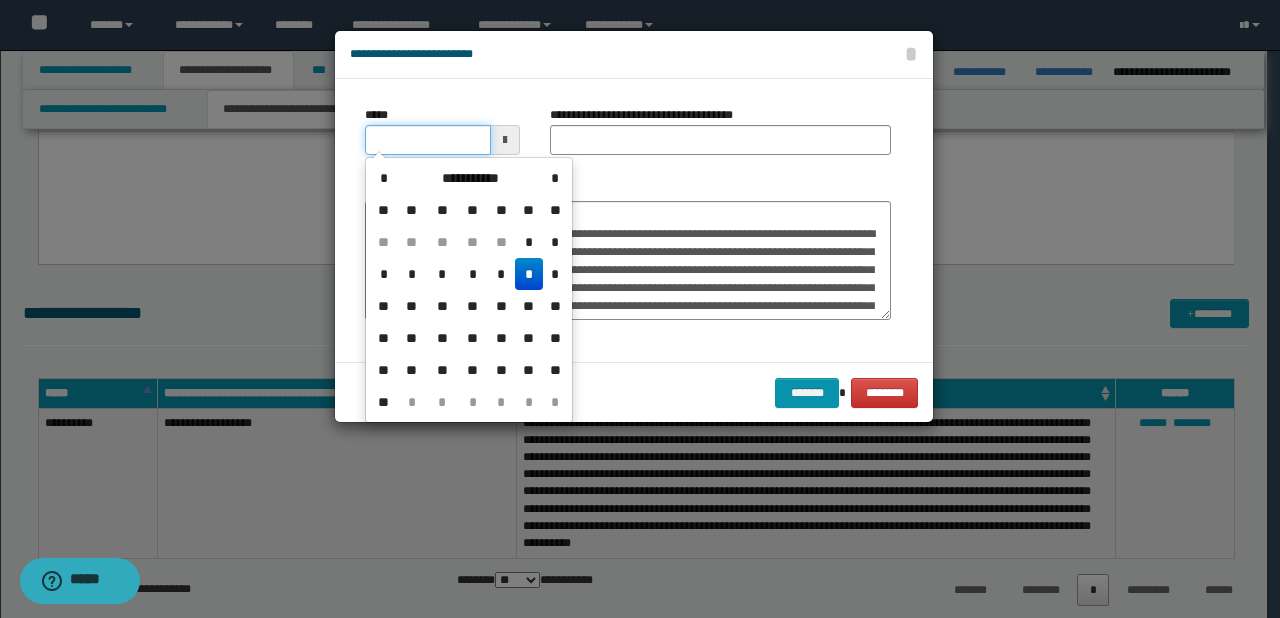 type on "**********" 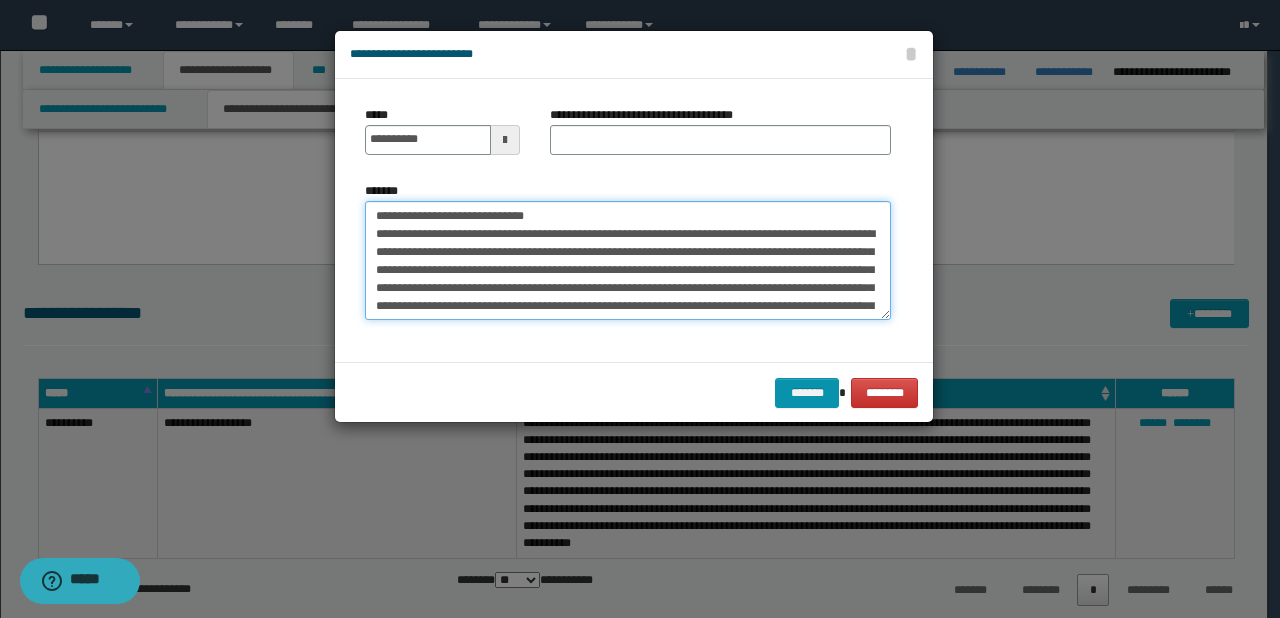 click on "**********" at bounding box center [628, 261] 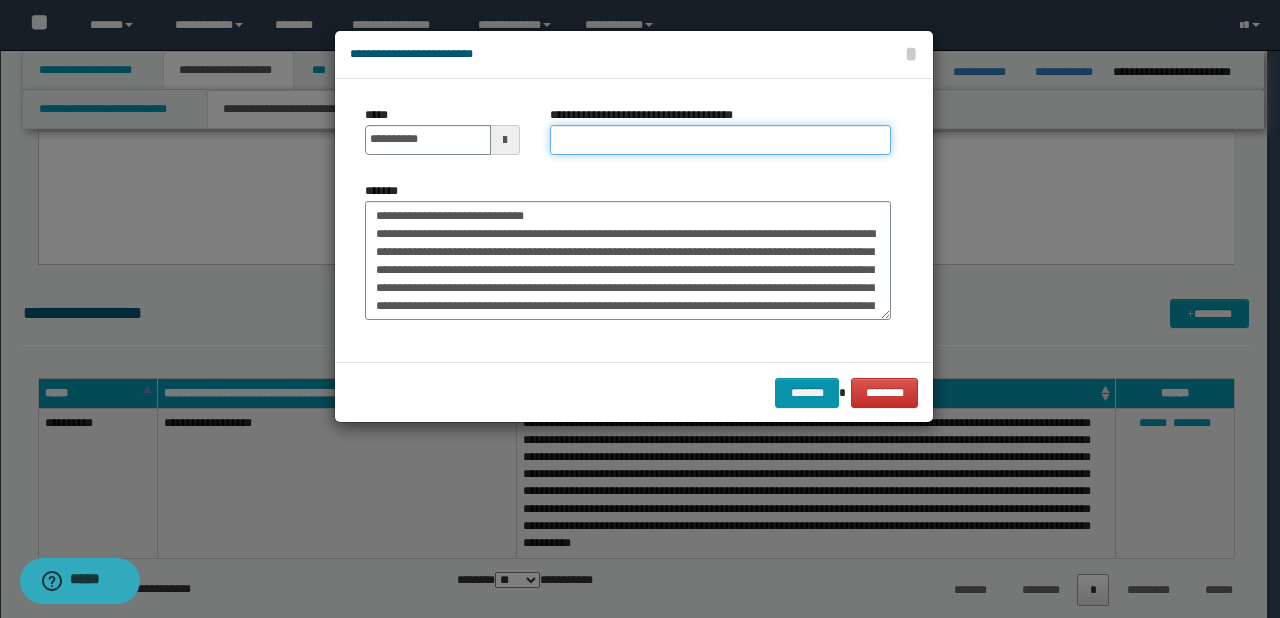 click on "**********" at bounding box center [720, 140] 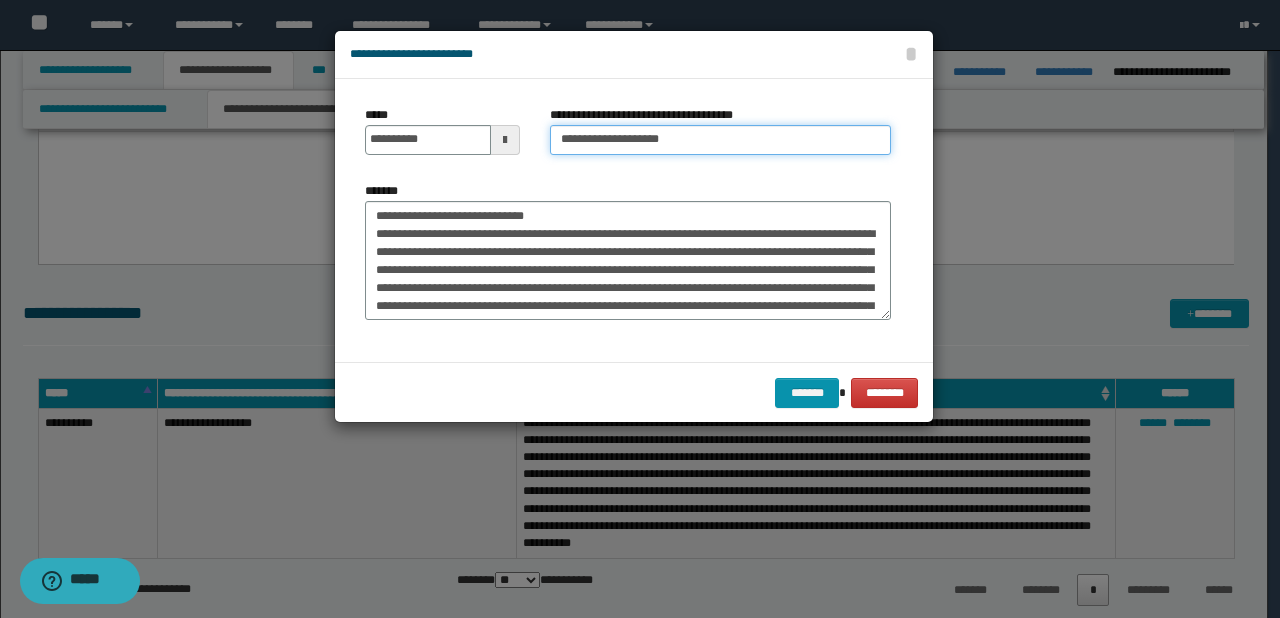 type on "**********" 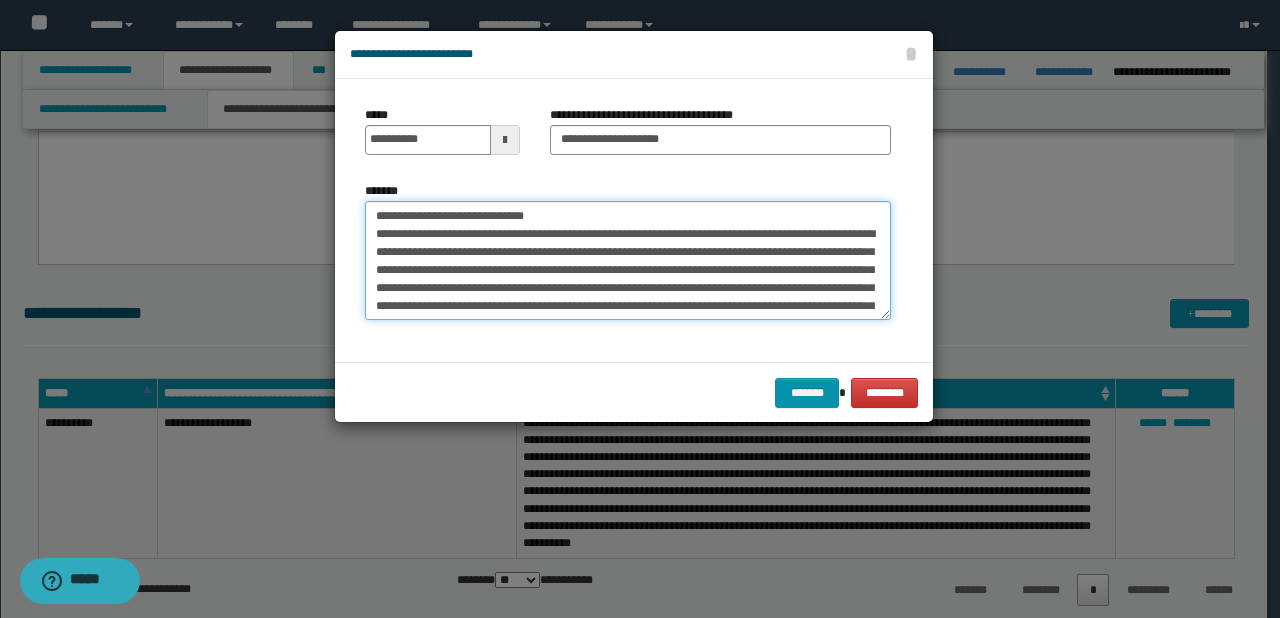 drag, startPoint x: 588, startPoint y: 214, endPoint x: 221, endPoint y: 194, distance: 367.54456 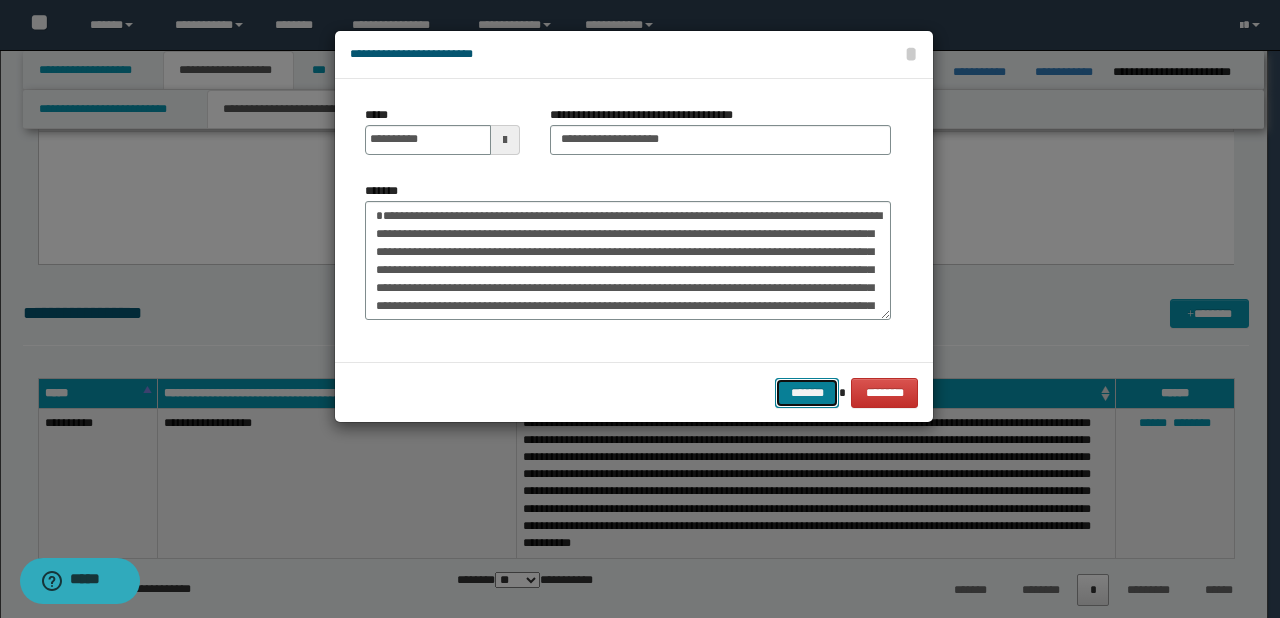click on "*******" at bounding box center [807, 393] 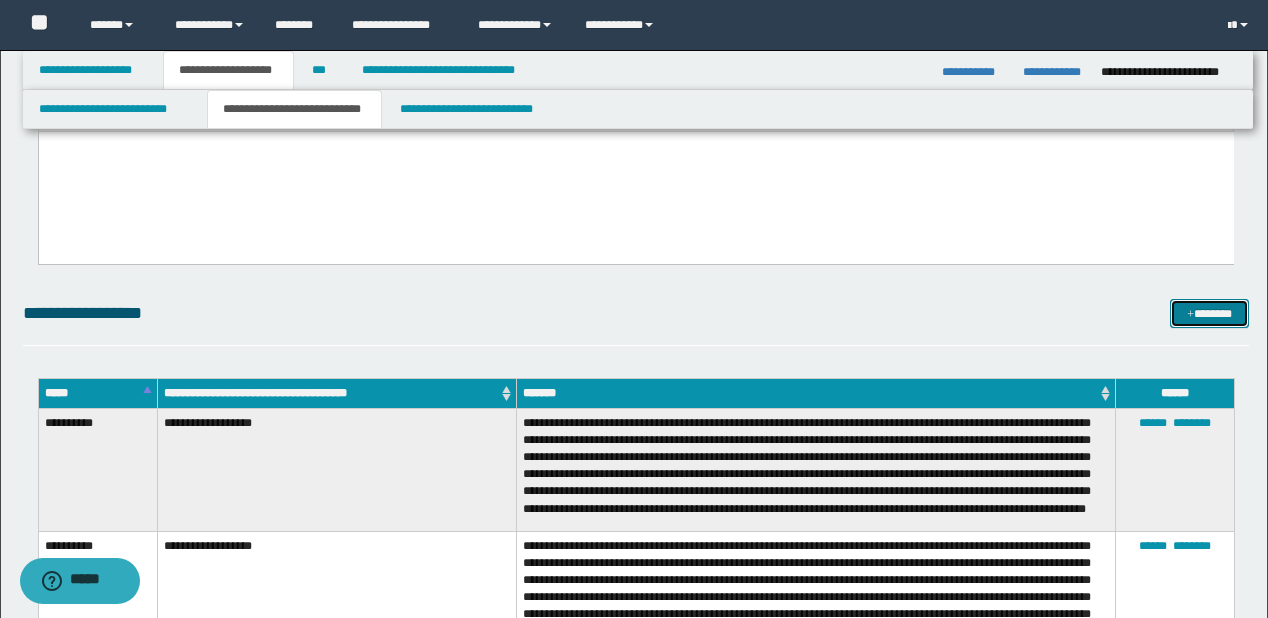 click on "*******" at bounding box center (1209, 314) 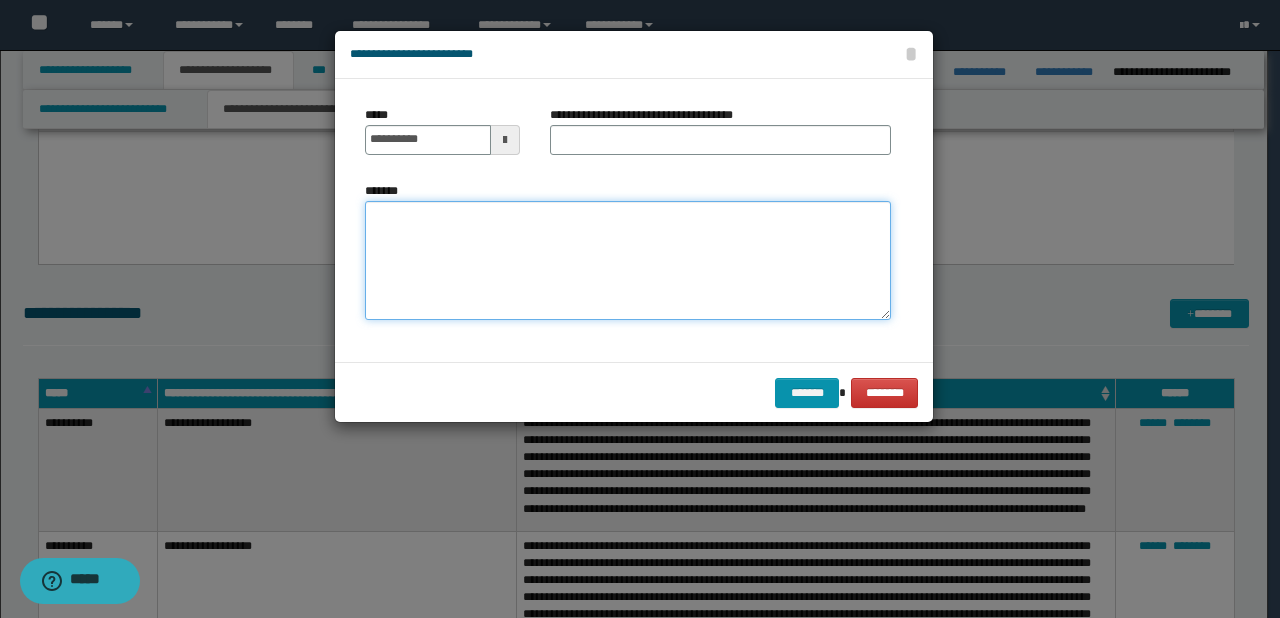 click on "*******" at bounding box center [628, 261] 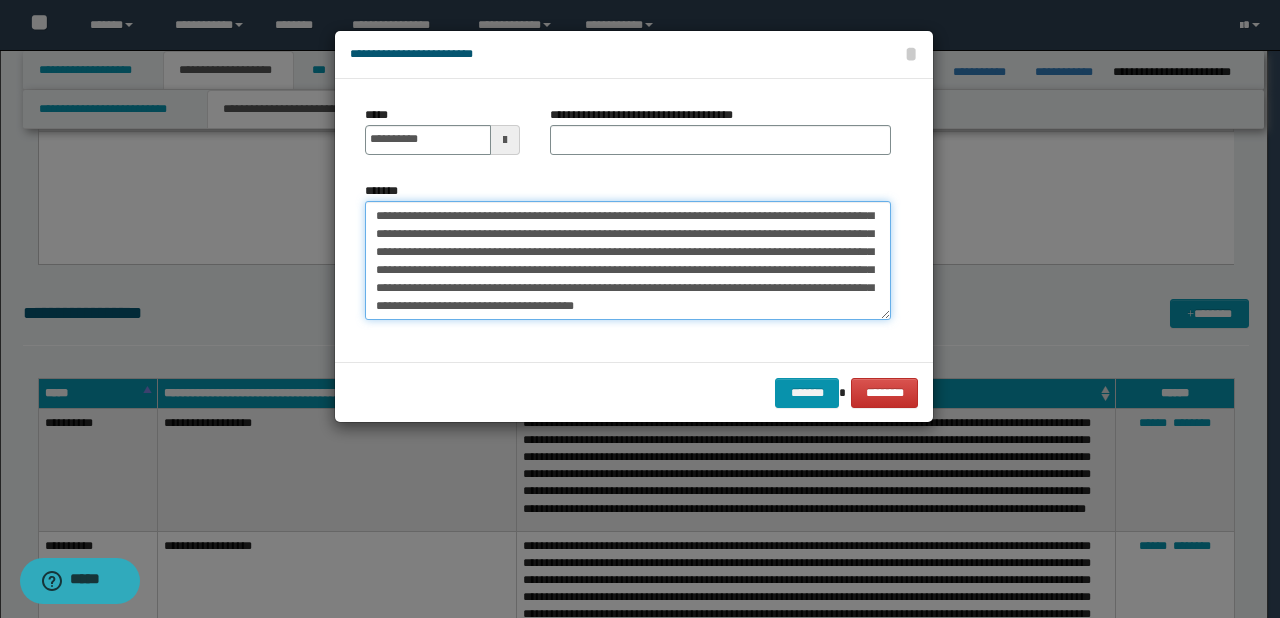 scroll, scrollTop: 0, scrollLeft: 0, axis: both 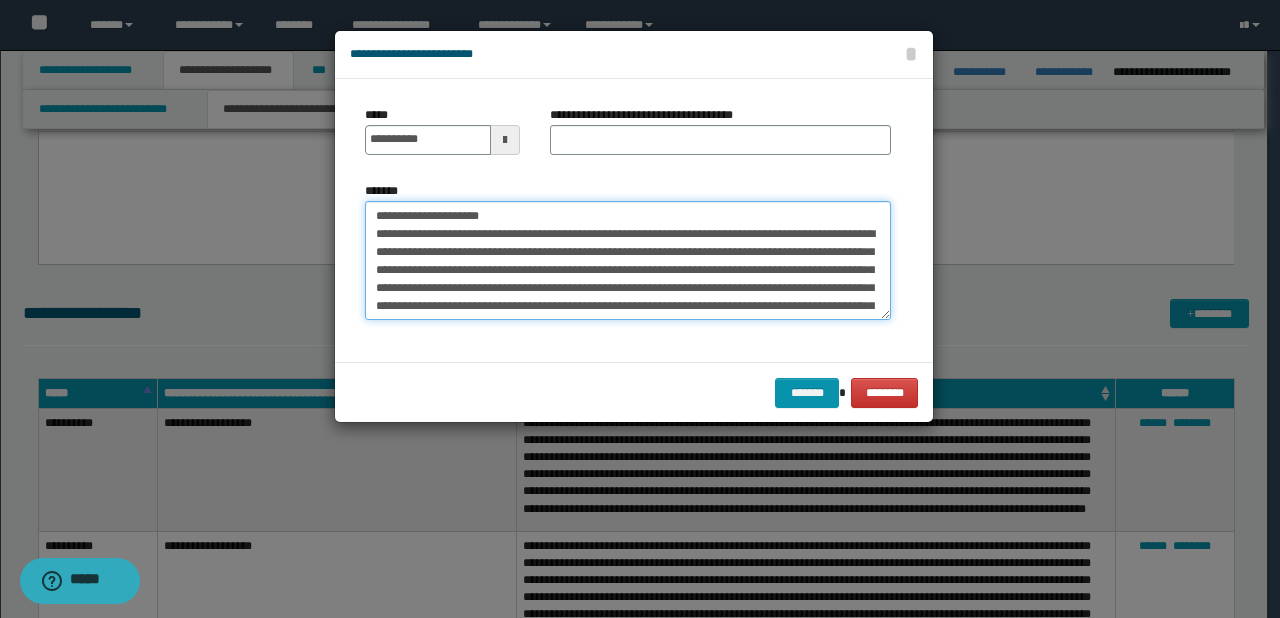 drag, startPoint x: 436, startPoint y: 210, endPoint x: 375, endPoint y: 216, distance: 61.294373 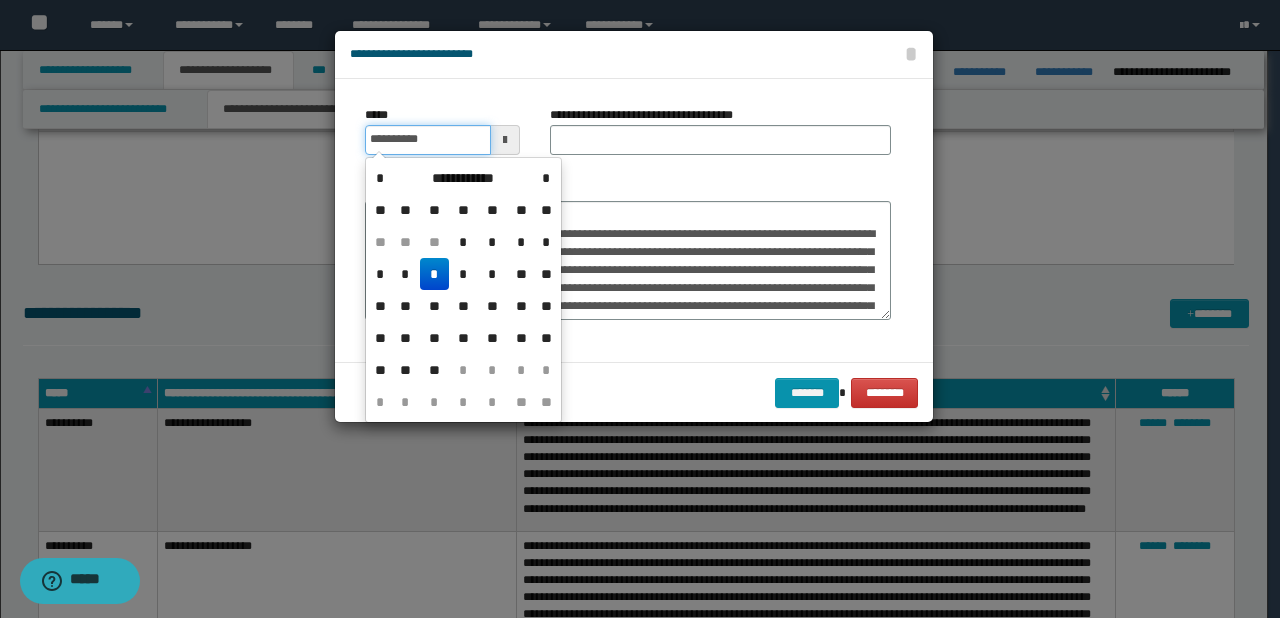 click on "**********" at bounding box center [428, 140] 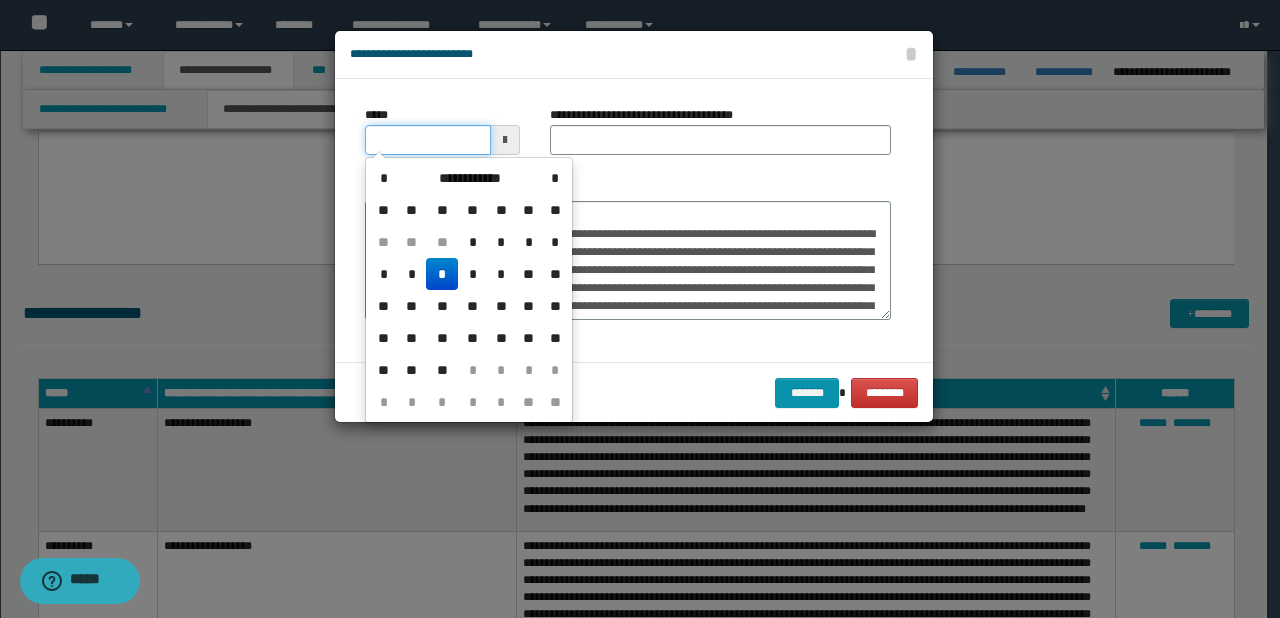 type on "**********" 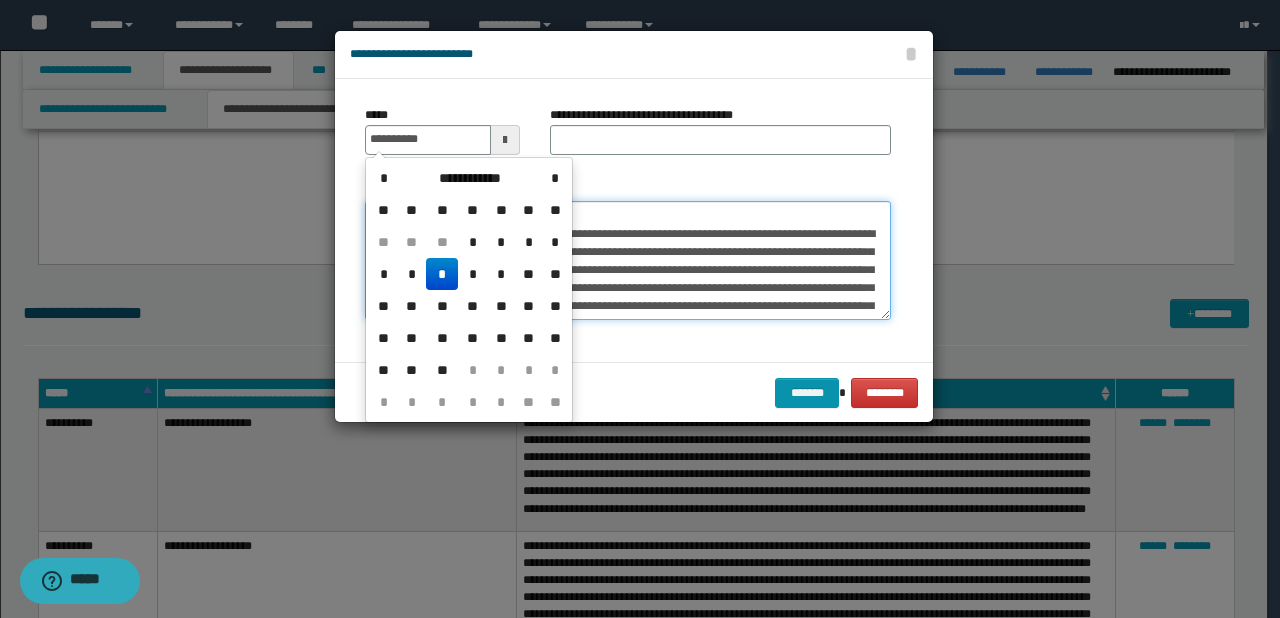 click on "**********" at bounding box center (628, 261) 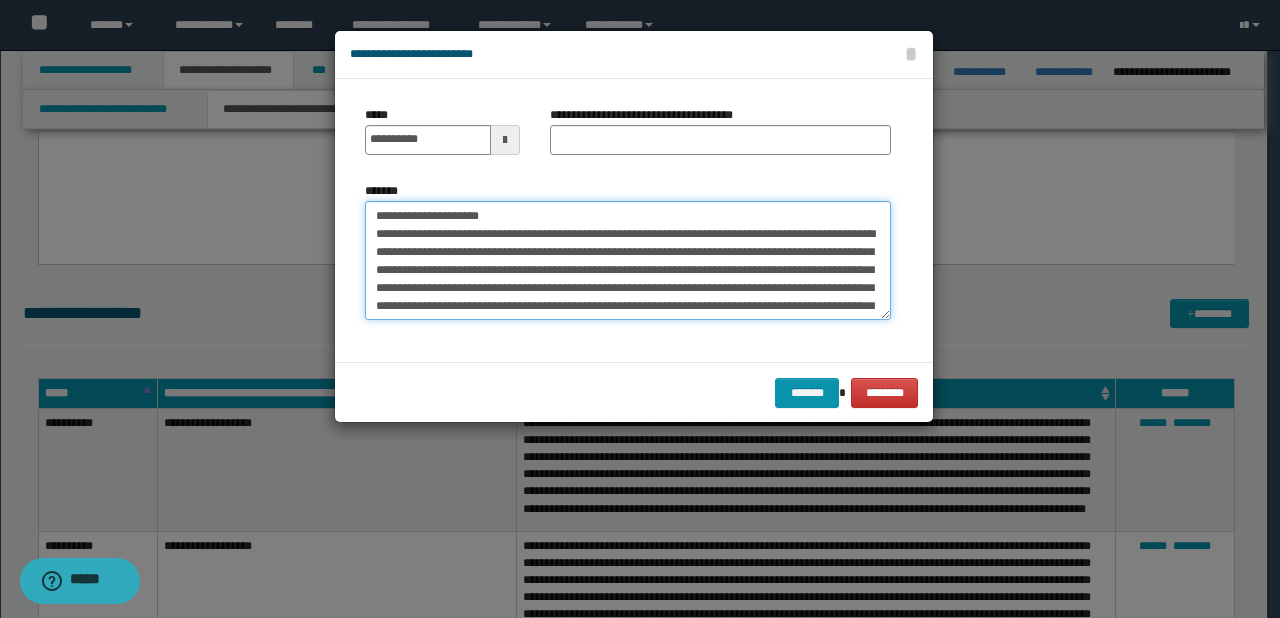 drag, startPoint x: 440, startPoint y: 214, endPoint x: 552, endPoint y: 214, distance: 112 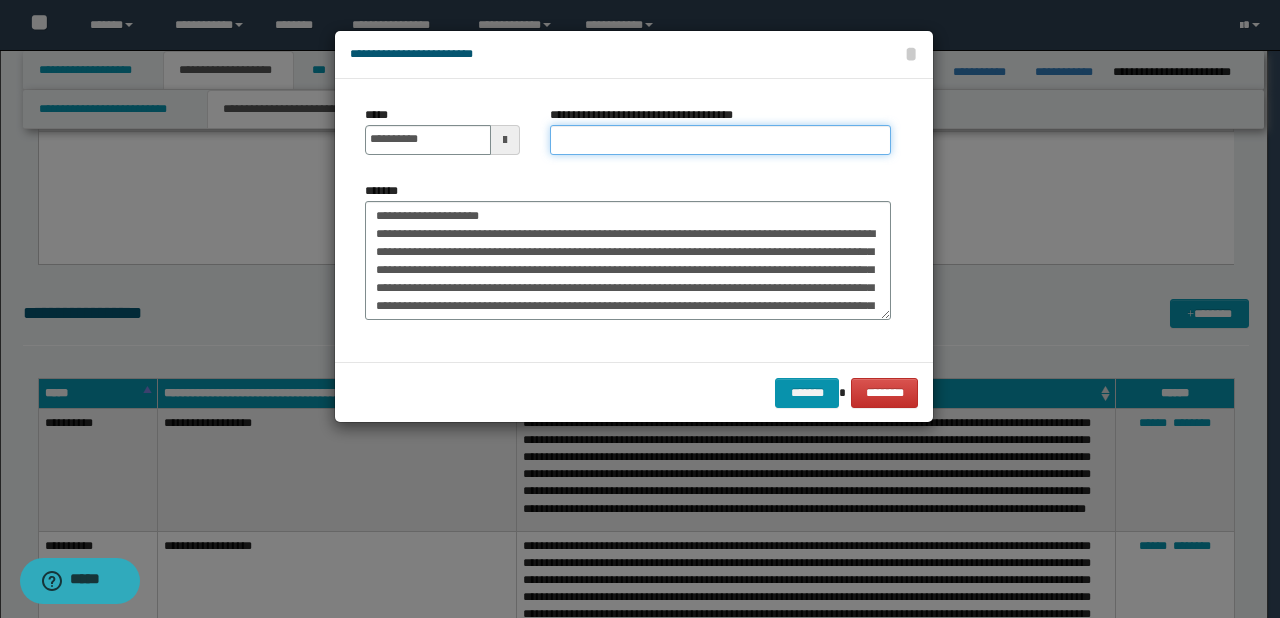 click on "**********" at bounding box center [720, 140] 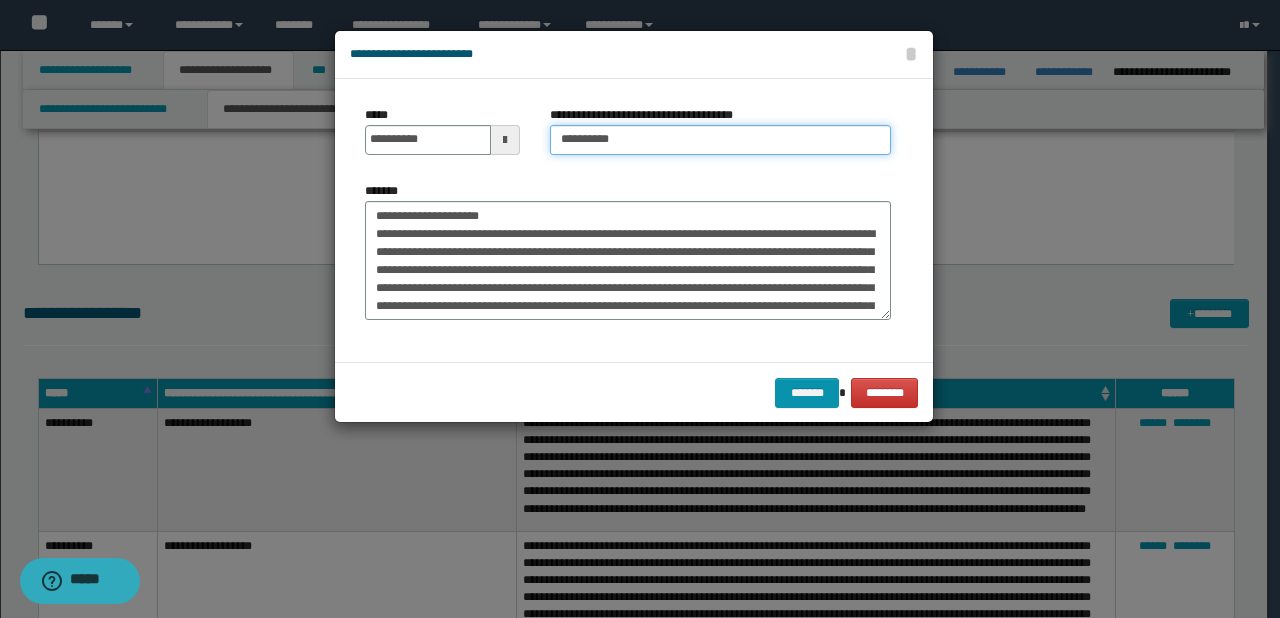 type on "**********" 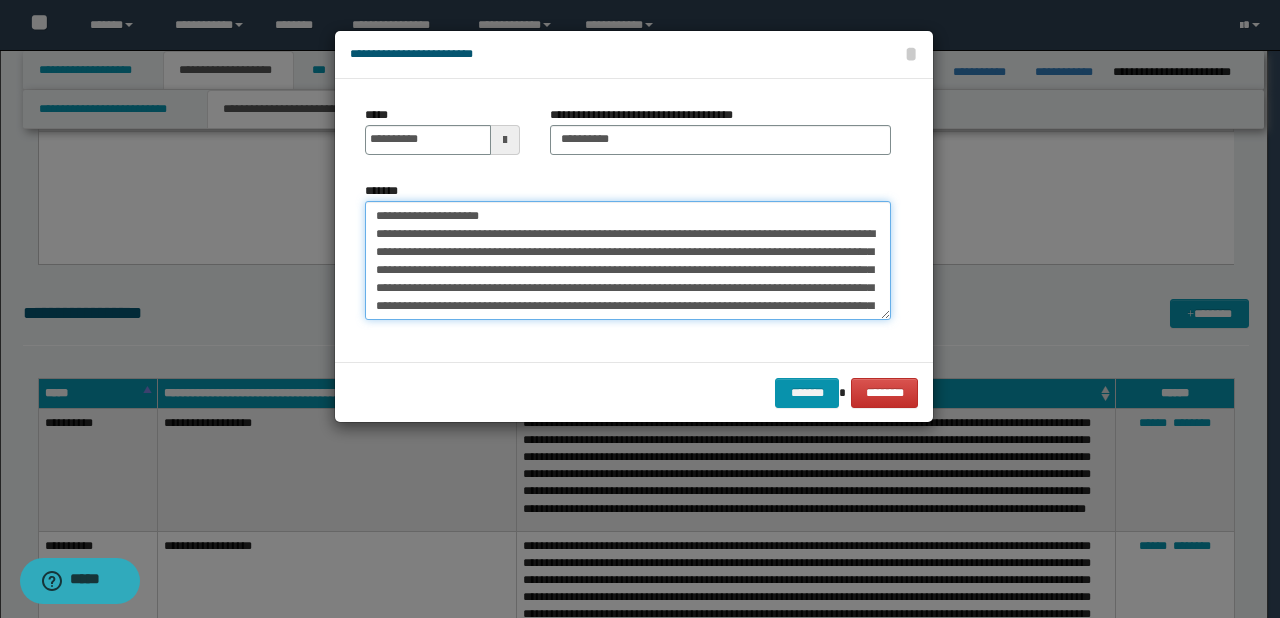 drag, startPoint x: 561, startPoint y: 218, endPoint x: 173, endPoint y: 211, distance: 388.06314 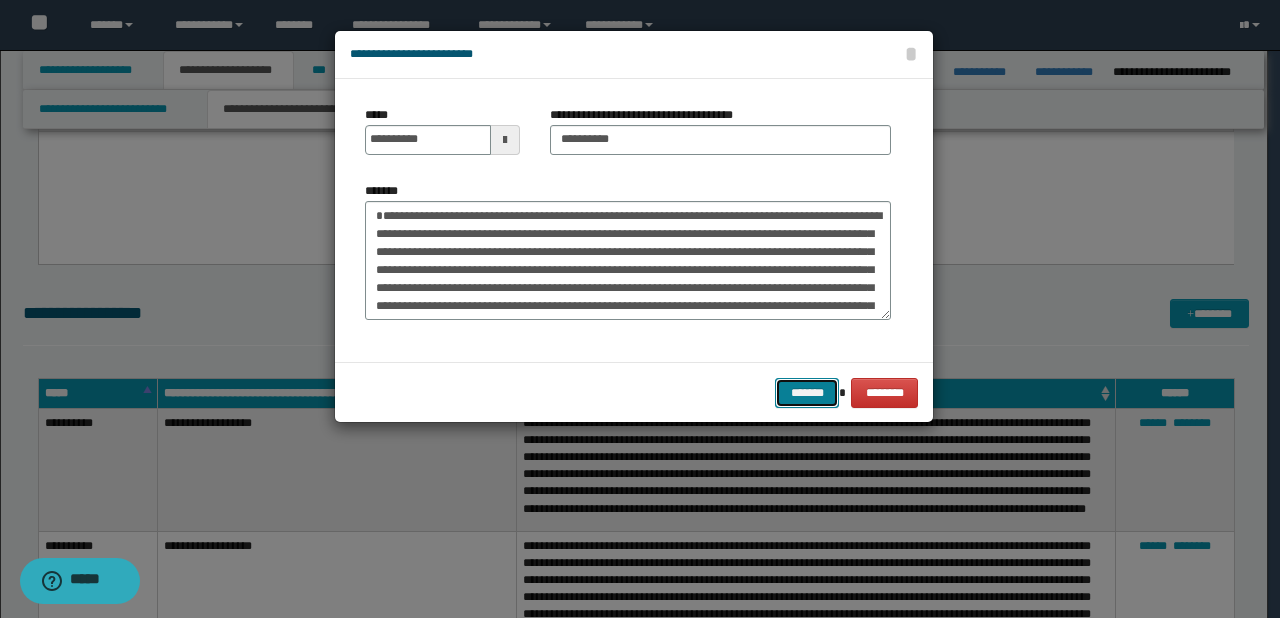 click on "*******" at bounding box center (807, 393) 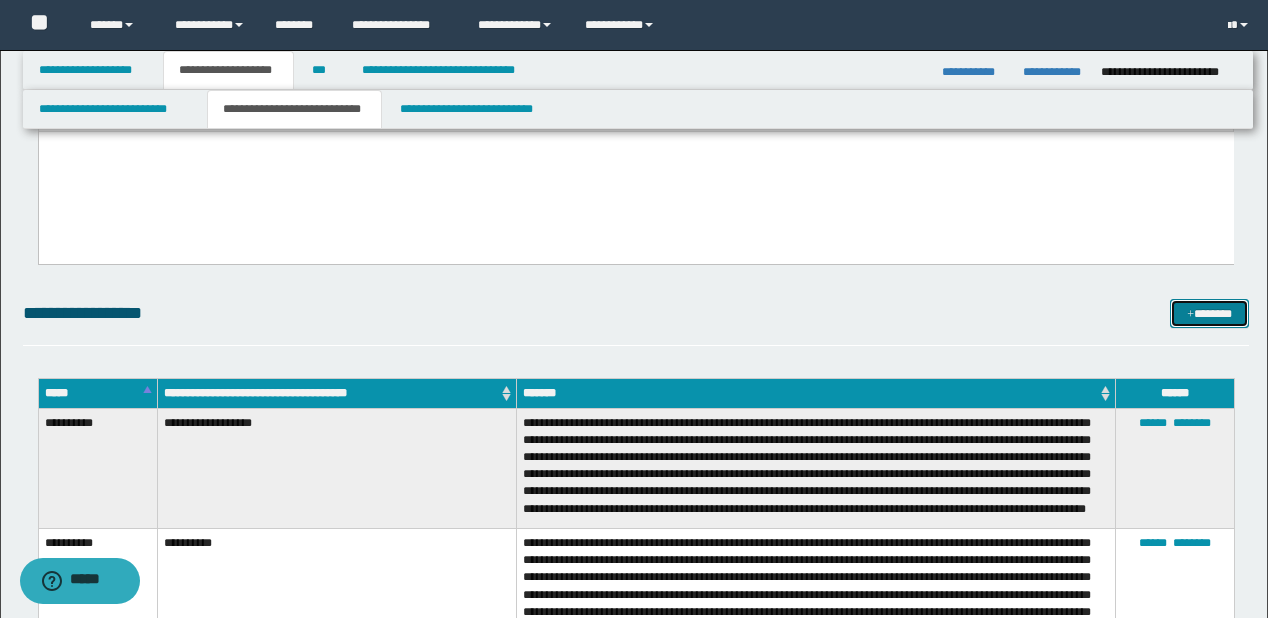 click on "*******" at bounding box center (1209, 314) 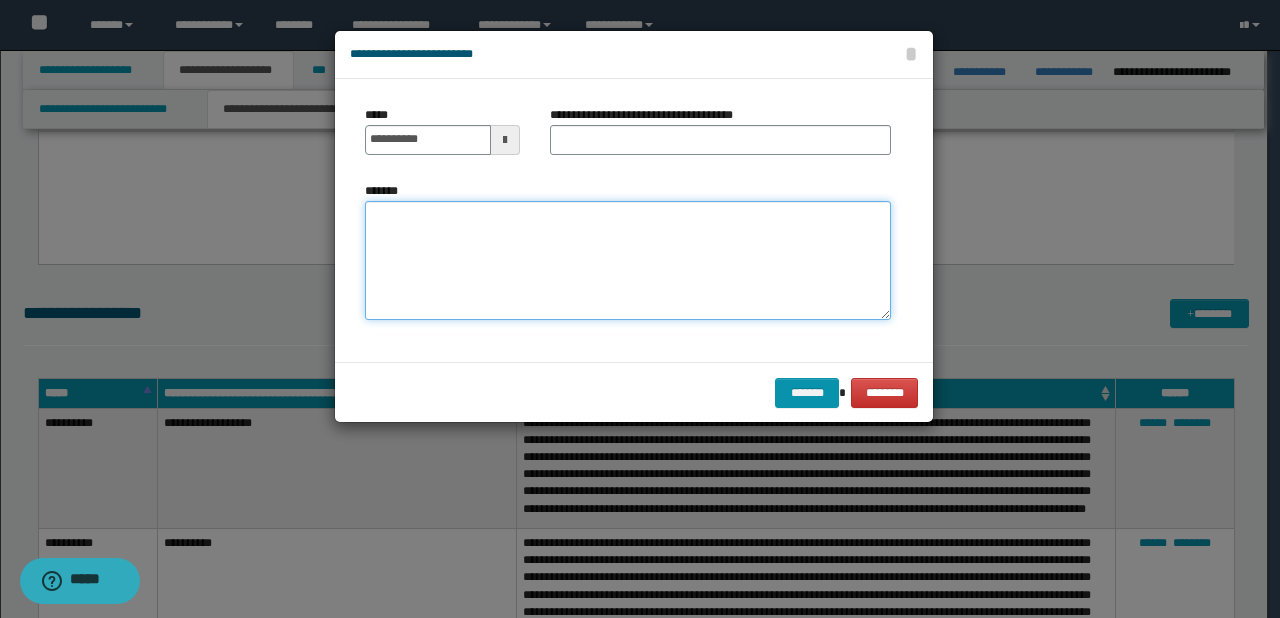 click on "*******" at bounding box center [628, 261] 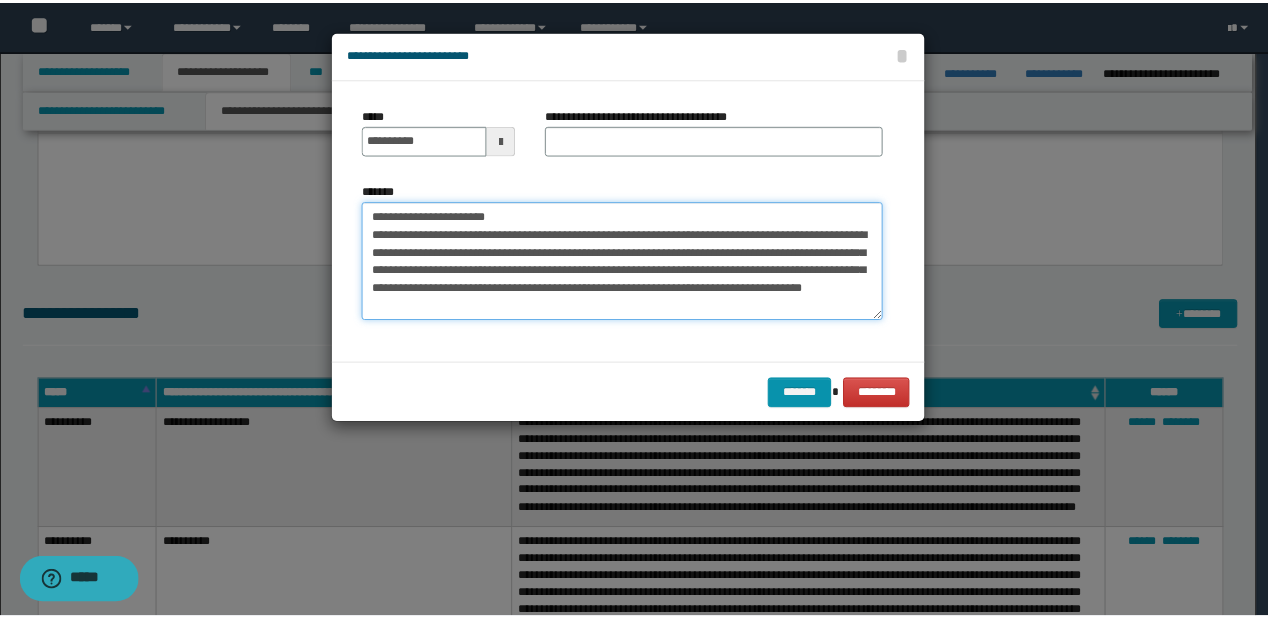 scroll, scrollTop: 0, scrollLeft: 0, axis: both 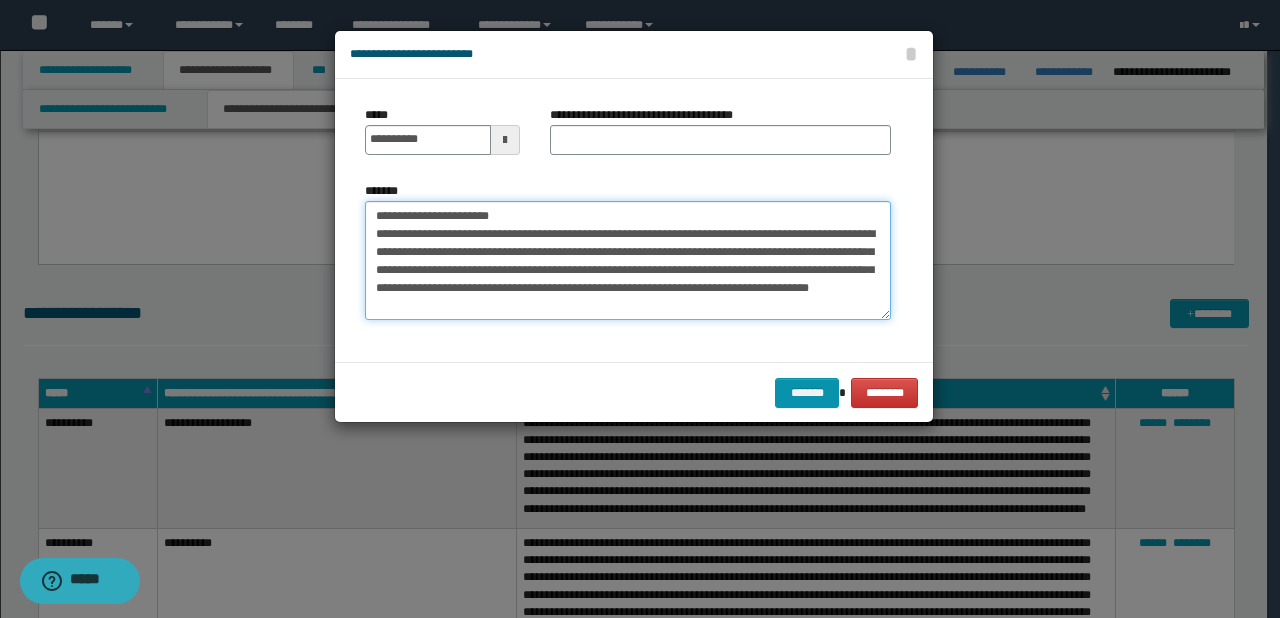 drag, startPoint x: 439, startPoint y: 212, endPoint x: 366, endPoint y: 209, distance: 73.061615 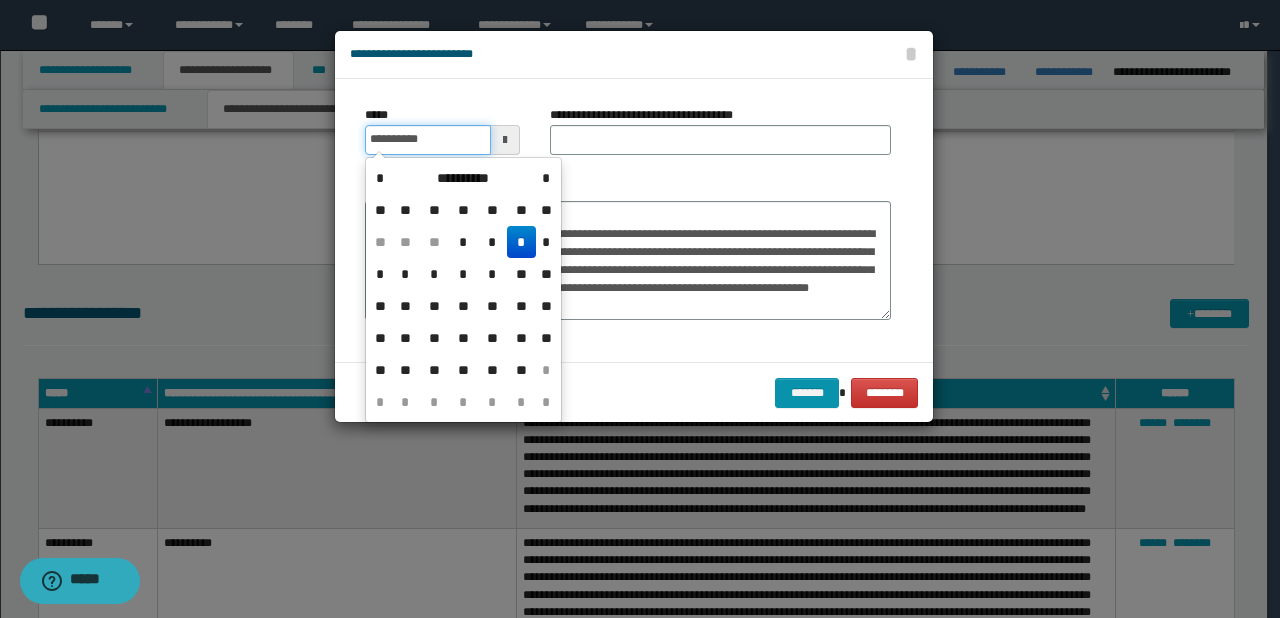 click on "**********" at bounding box center (428, 140) 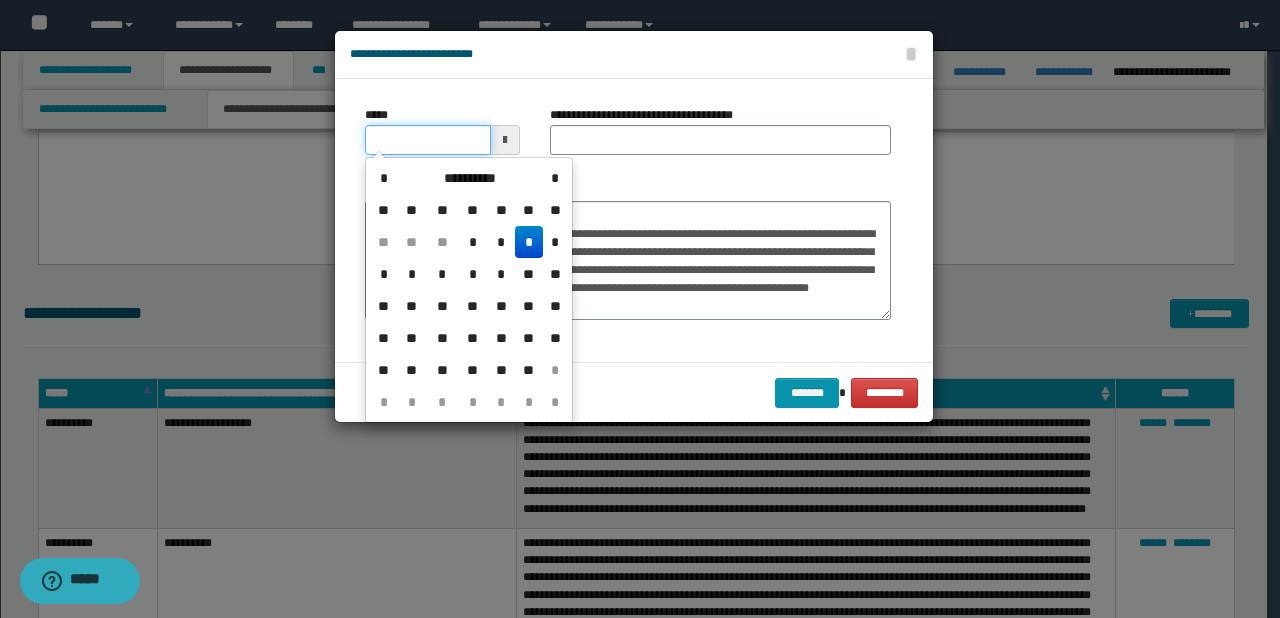 type on "**********" 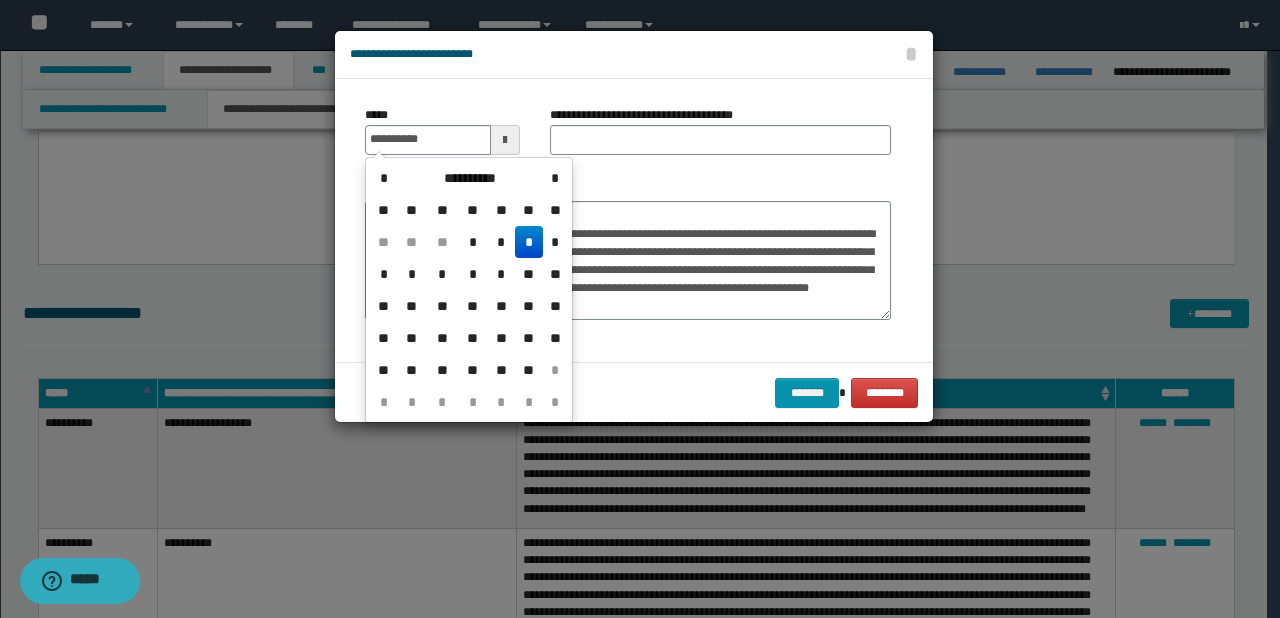 click on "**********" at bounding box center [628, 251] 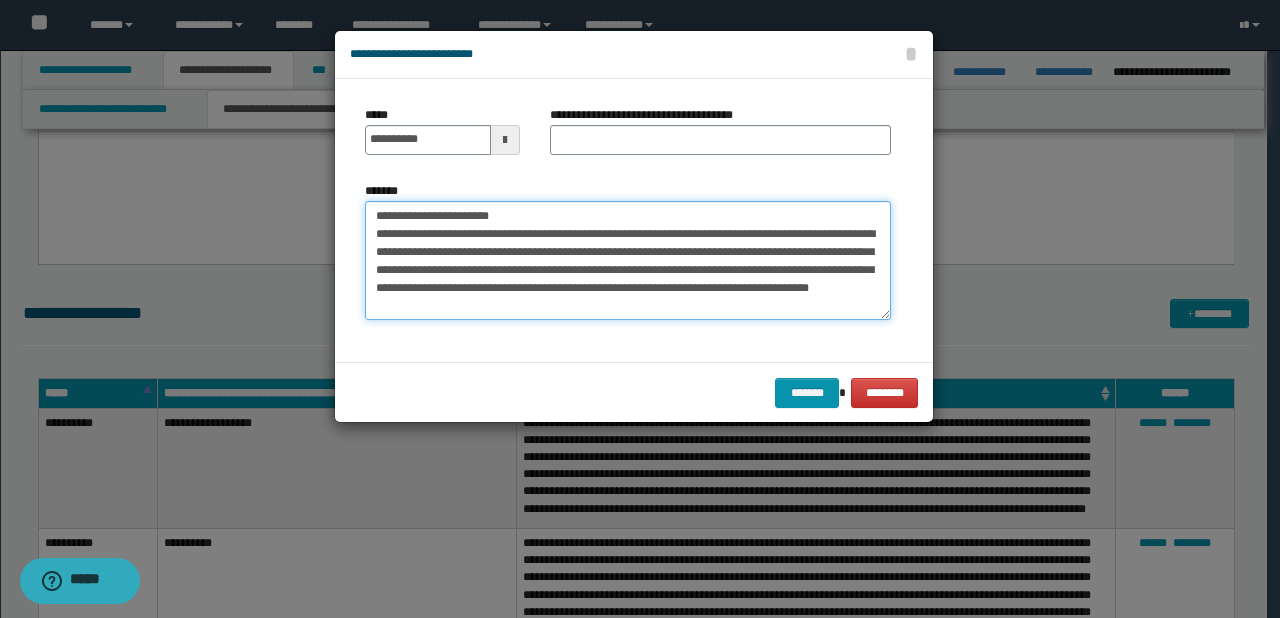 drag, startPoint x: 436, startPoint y: 212, endPoint x: 596, endPoint y: 212, distance: 160 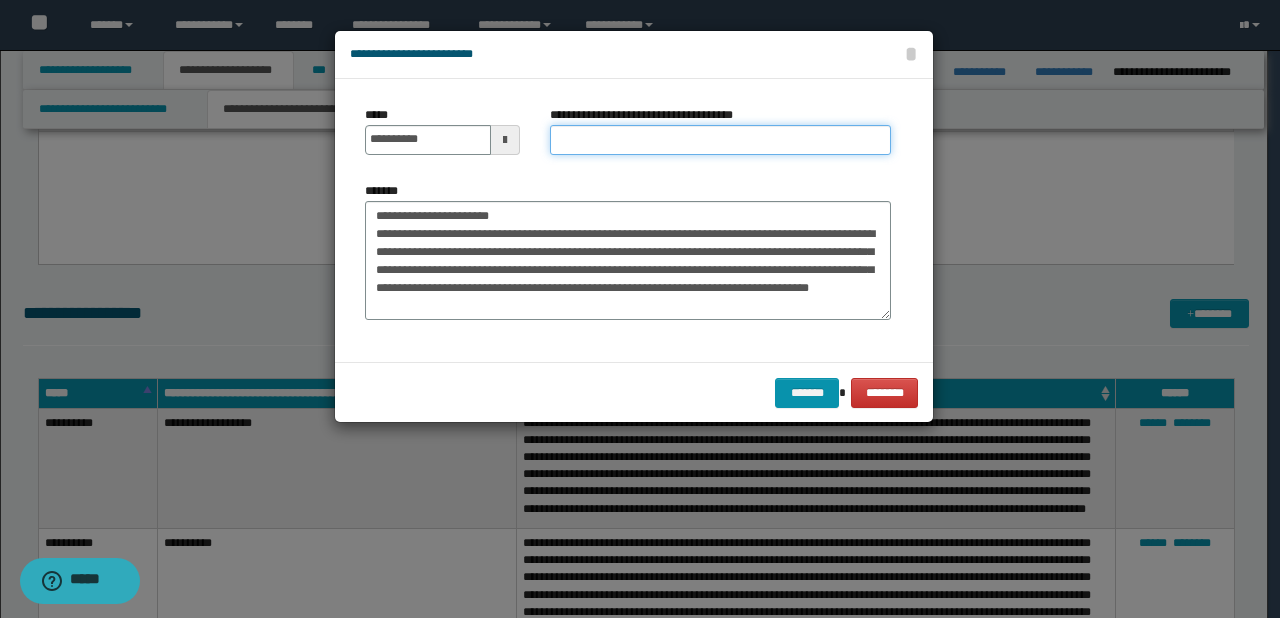 click on "**********" at bounding box center (720, 140) 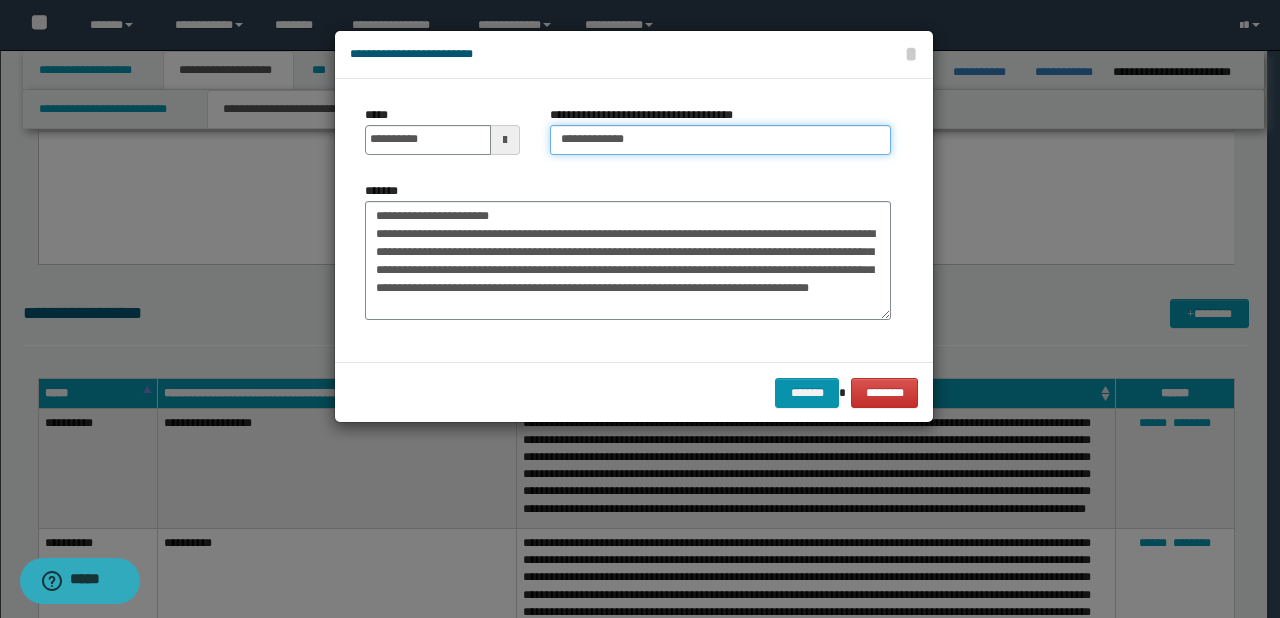 type on "**********" 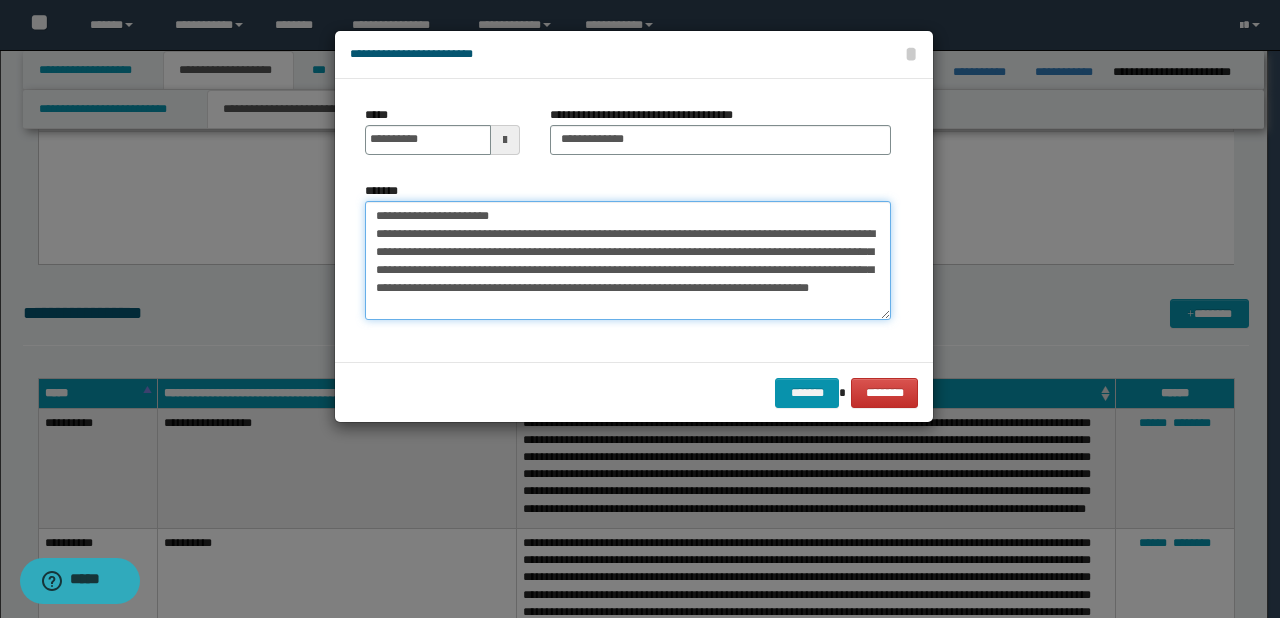 drag, startPoint x: 569, startPoint y: 211, endPoint x: 204, endPoint y: 209, distance: 365.0055 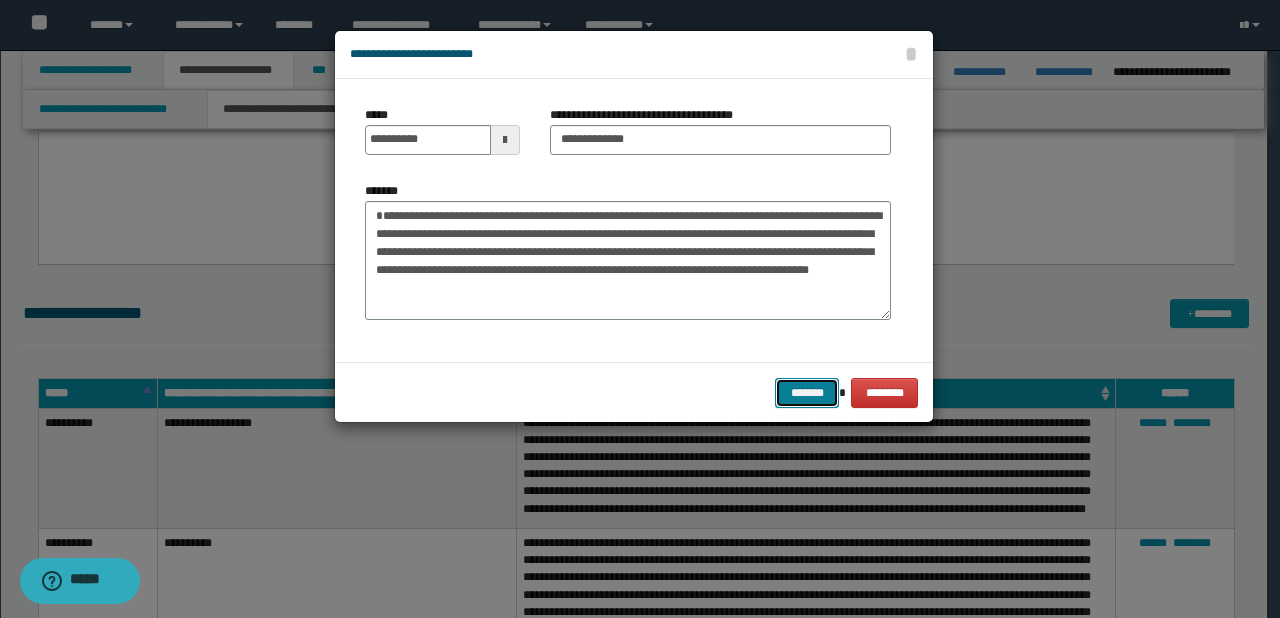 click on "*******" at bounding box center (807, 393) 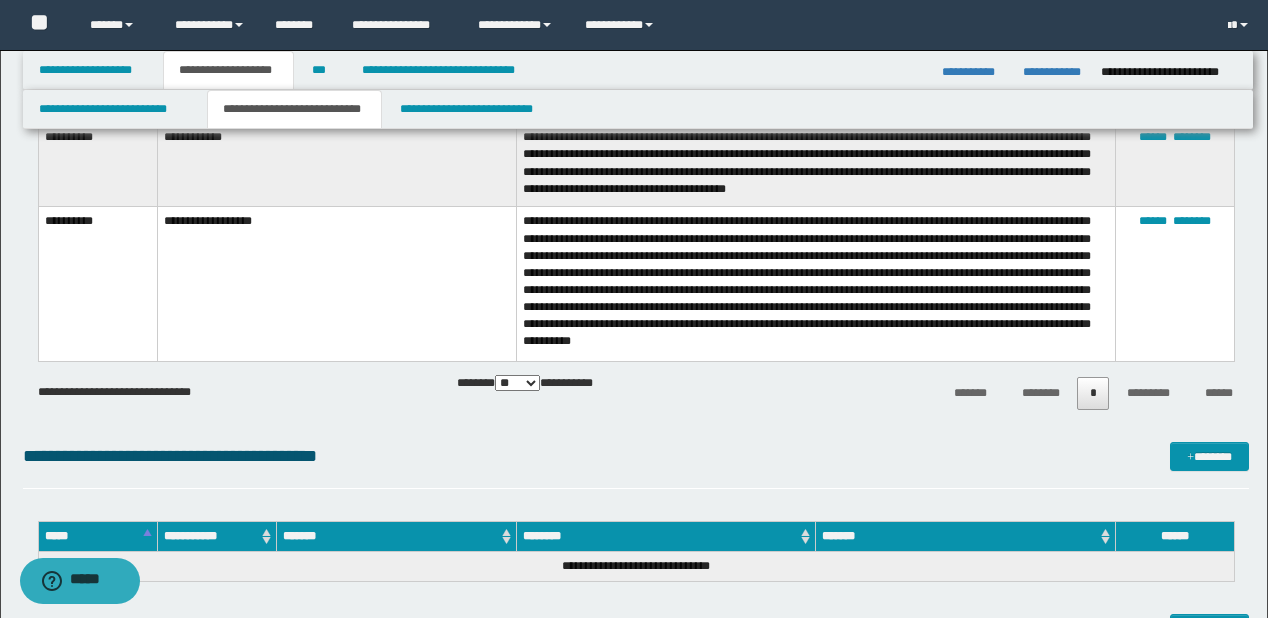 scroll, scrollTop: 2560, scrollLeft: 0, axis: vertical 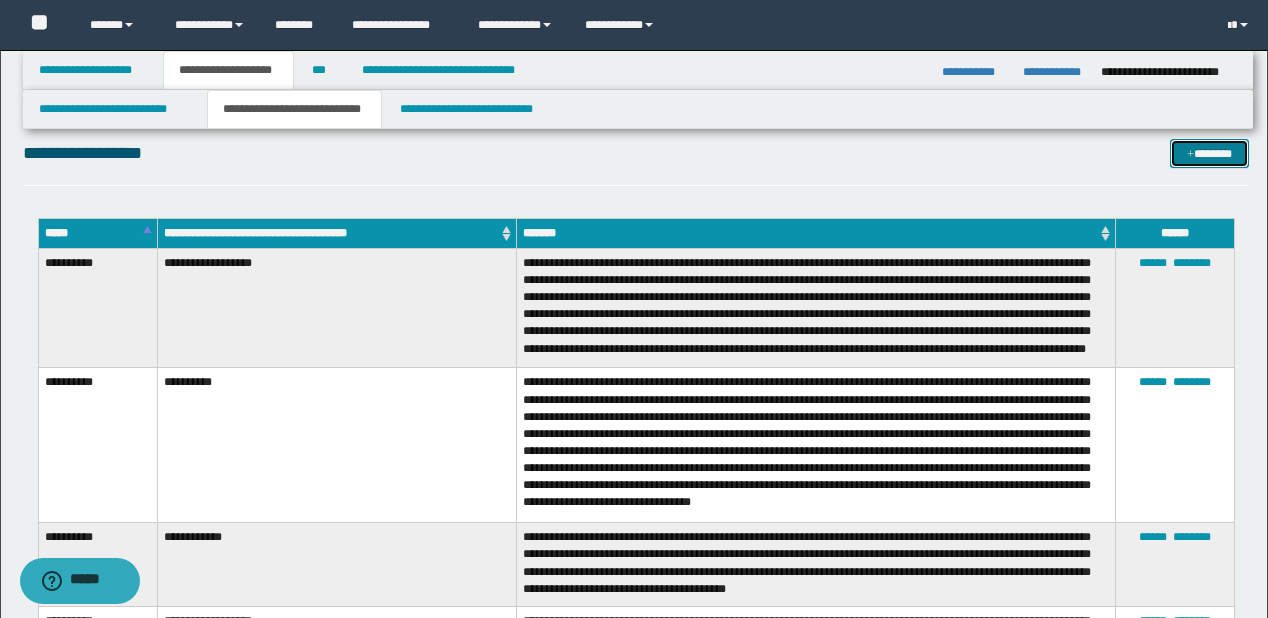 click at bounding box center (1190, 155) 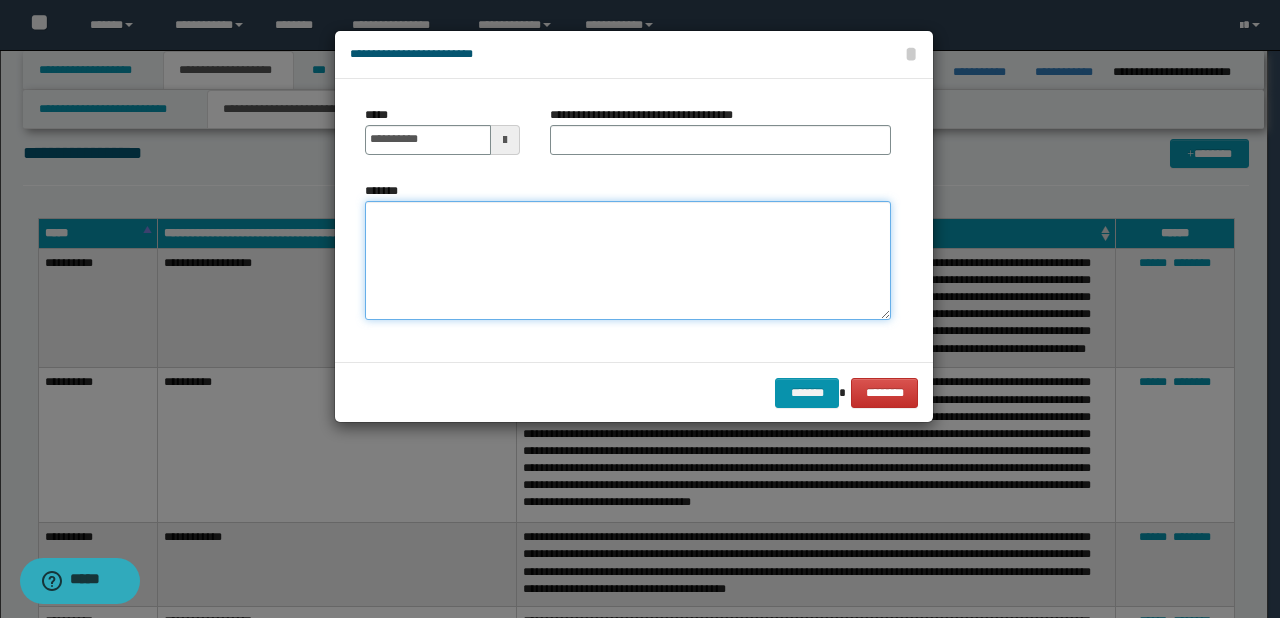 click on "*******" at bounding box center [628, 261] 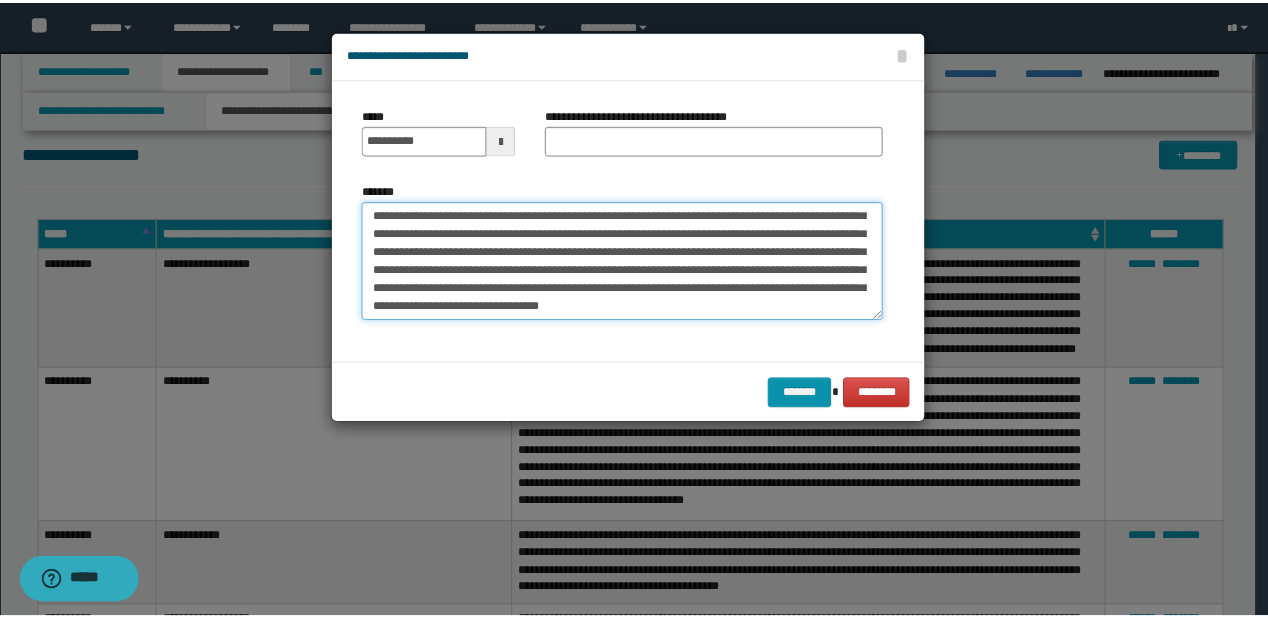 scroll, scrollTop: 0, scrollLeft: 0, axis: both 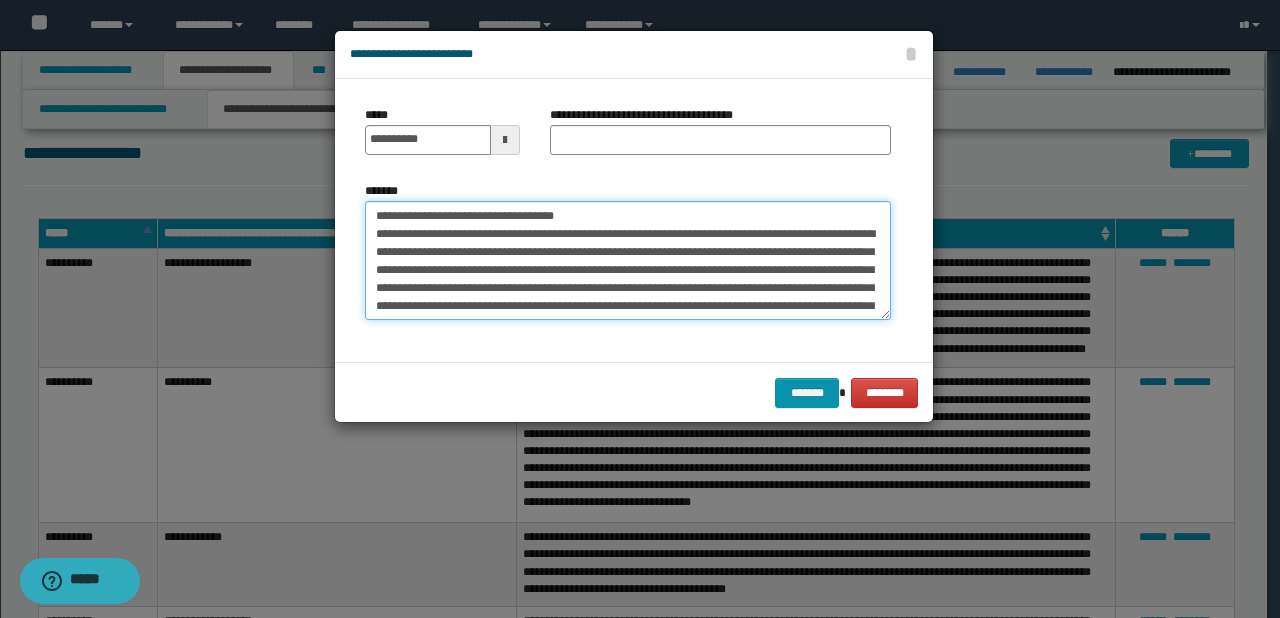 drag, startPoint x: 434, startPoint y: 213, endPoint x: 375, endPoint y: 215, distance: 59.03389 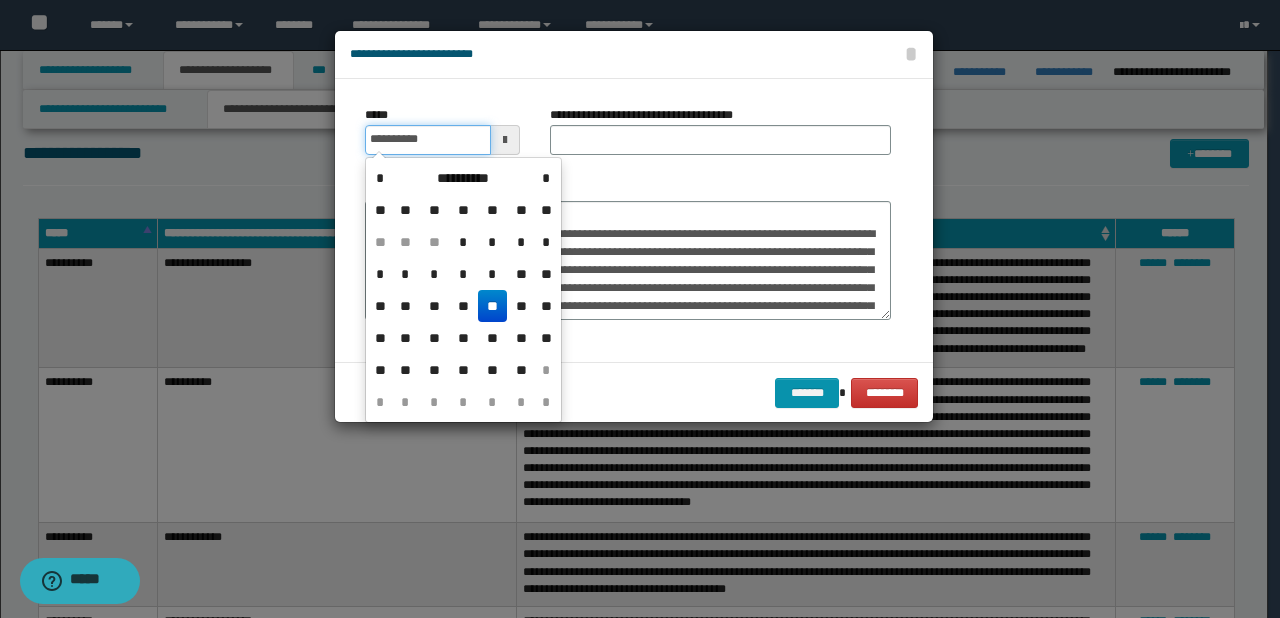 click on "**********" at bounding box center [428, 140] 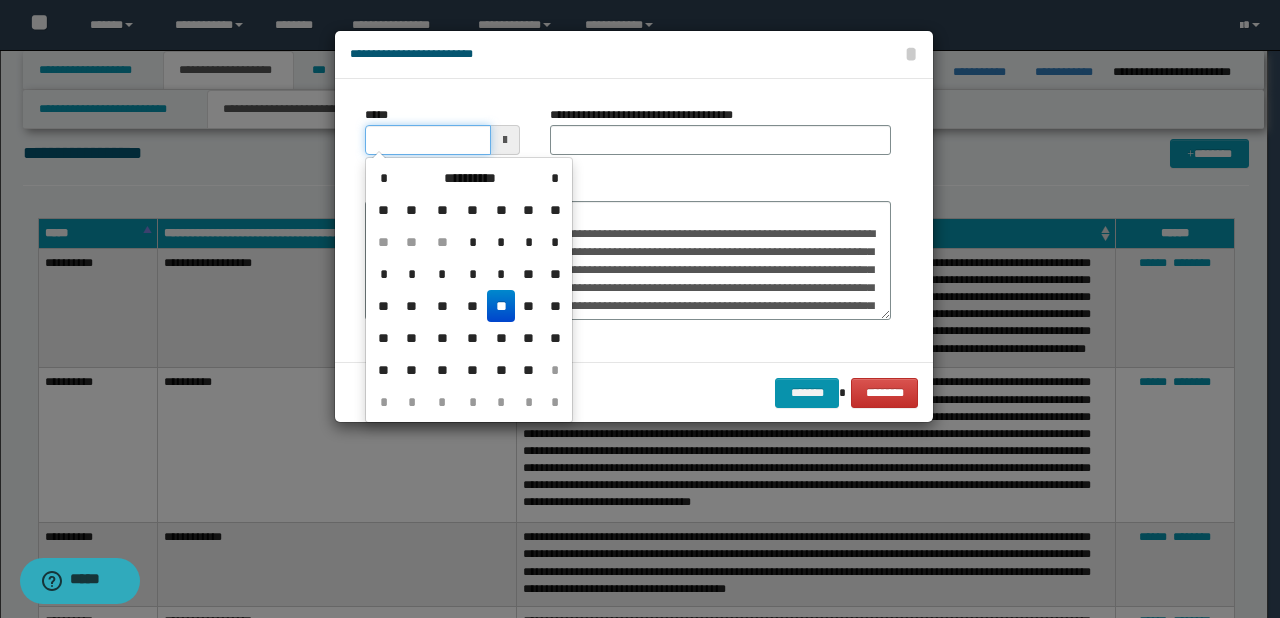 type on "**********" 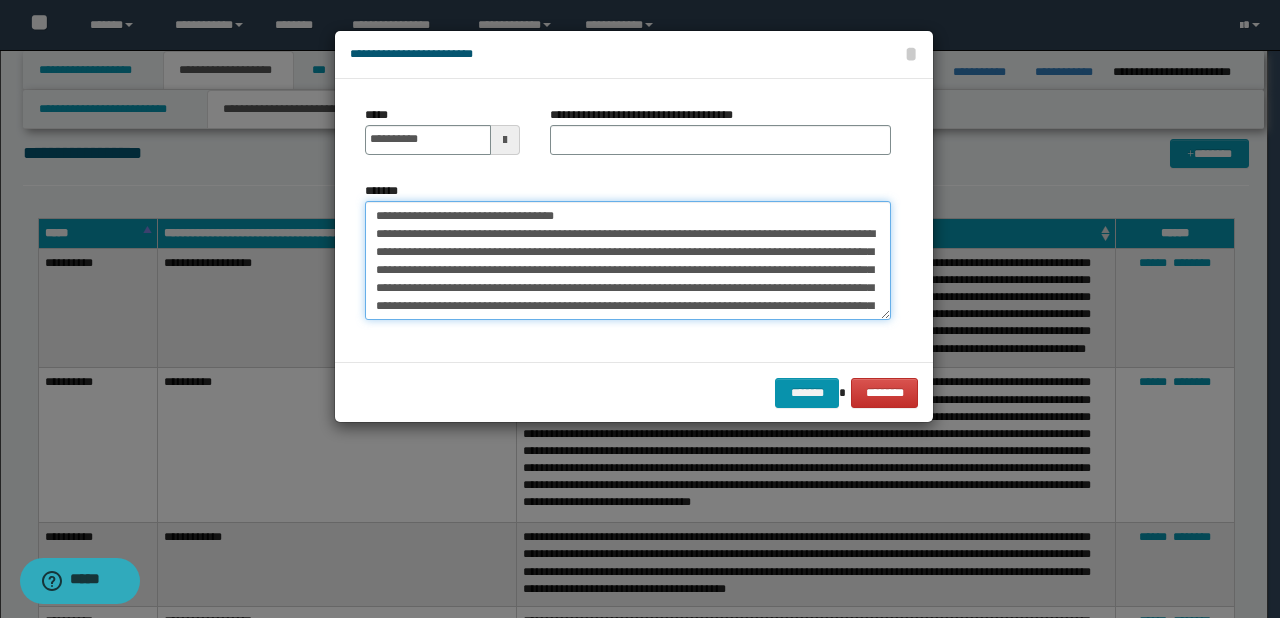 click on "**********" at bounding box center [628, 261] 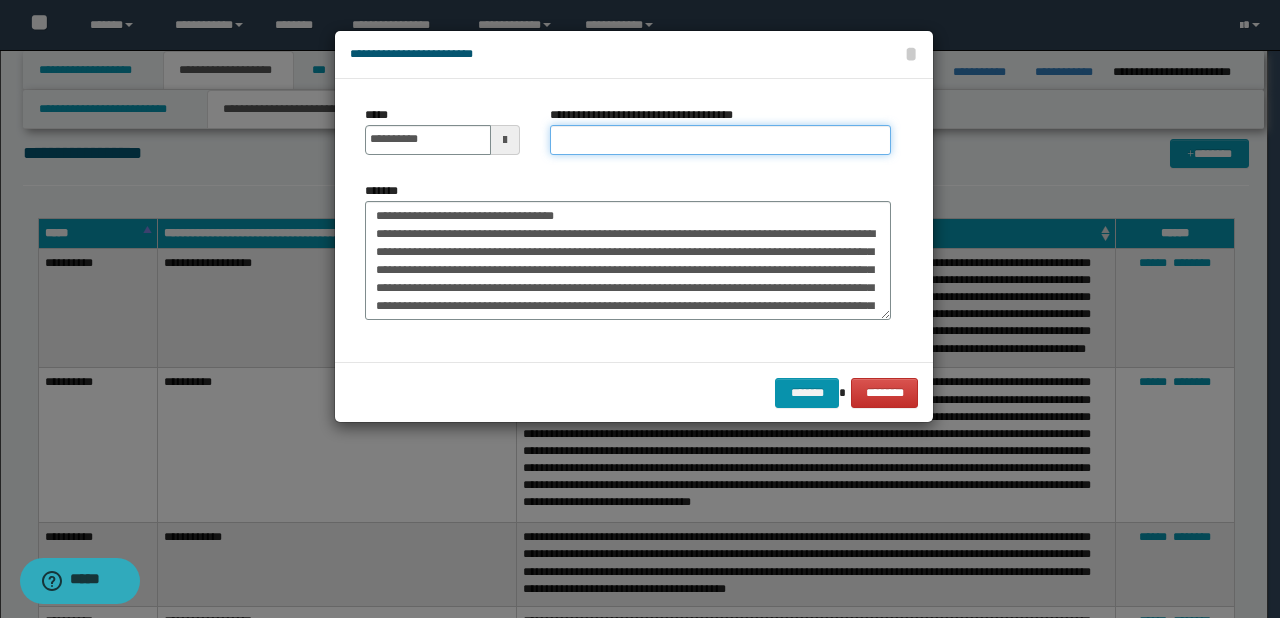 click on "**********" at bounding box center (720, 140) 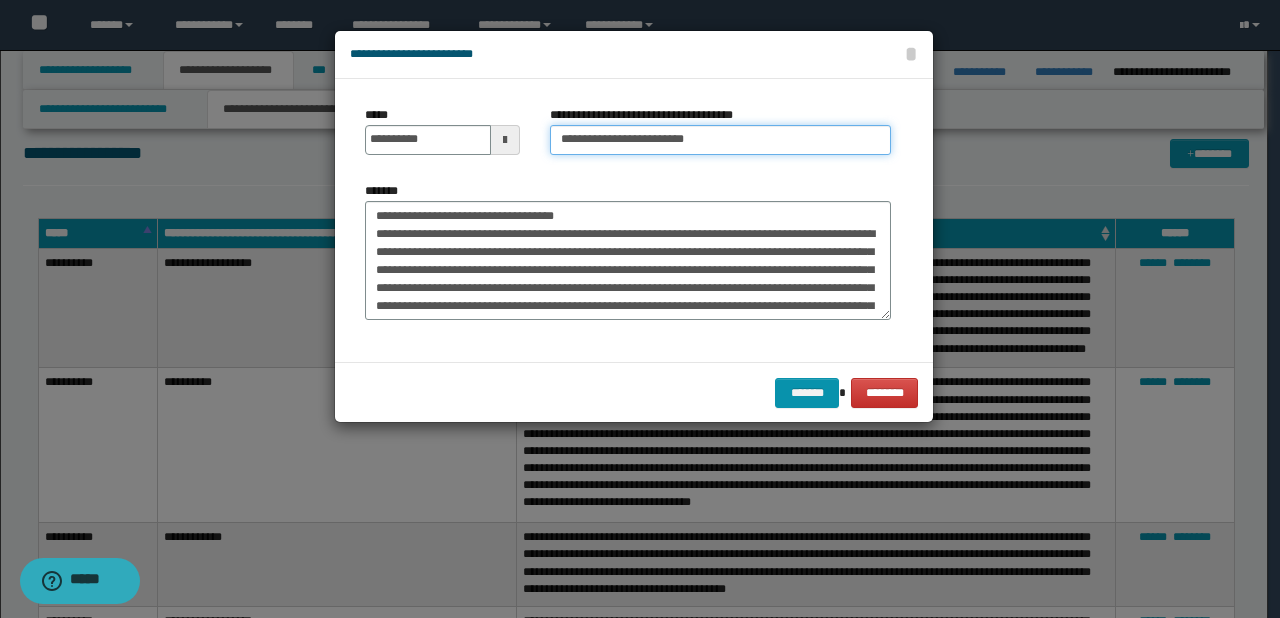 type on "**********" 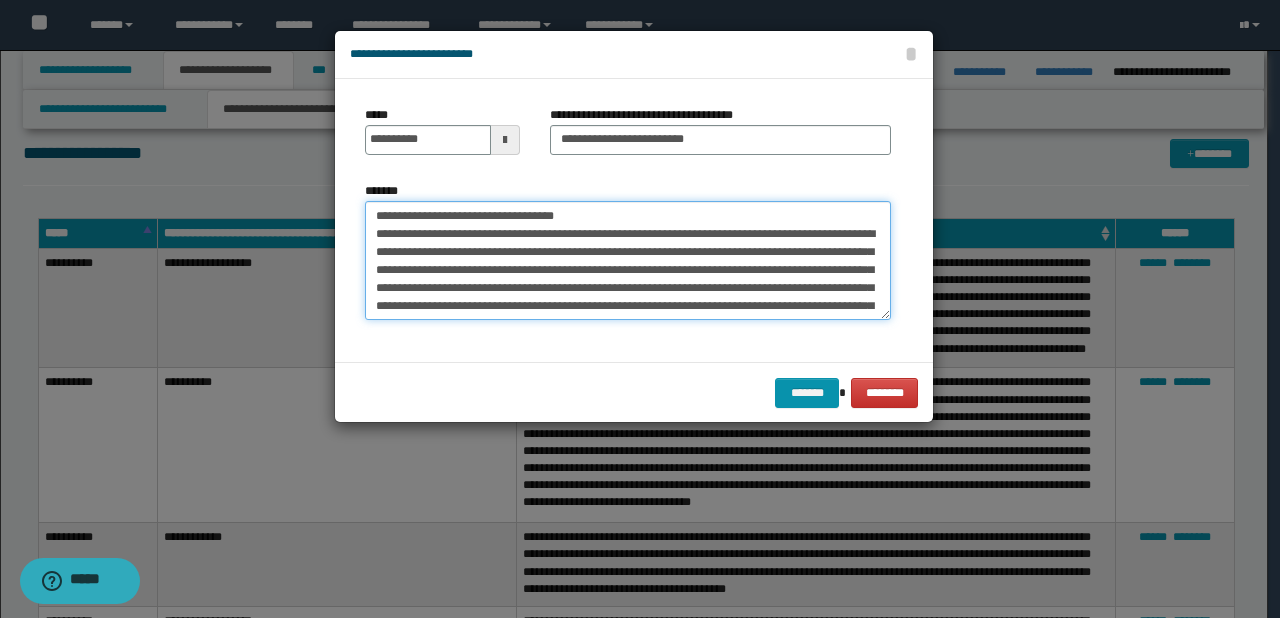 click on "**********" at bounding box center [628, 261] 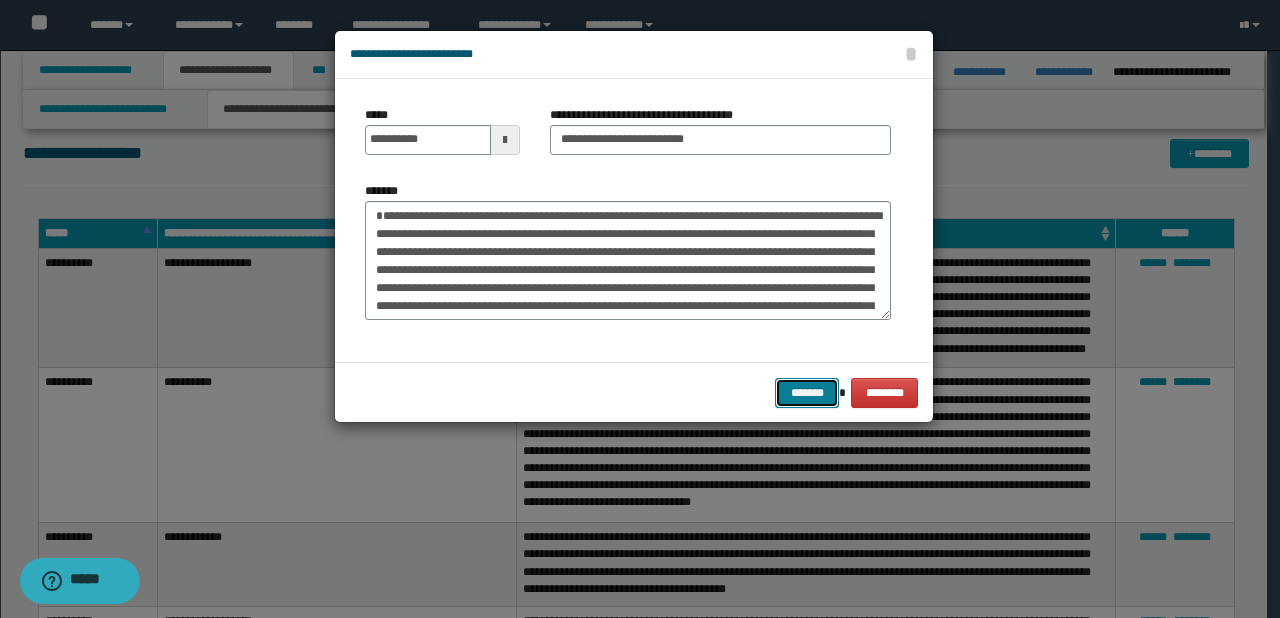 click on "*******" at bounding box center (807, 393) 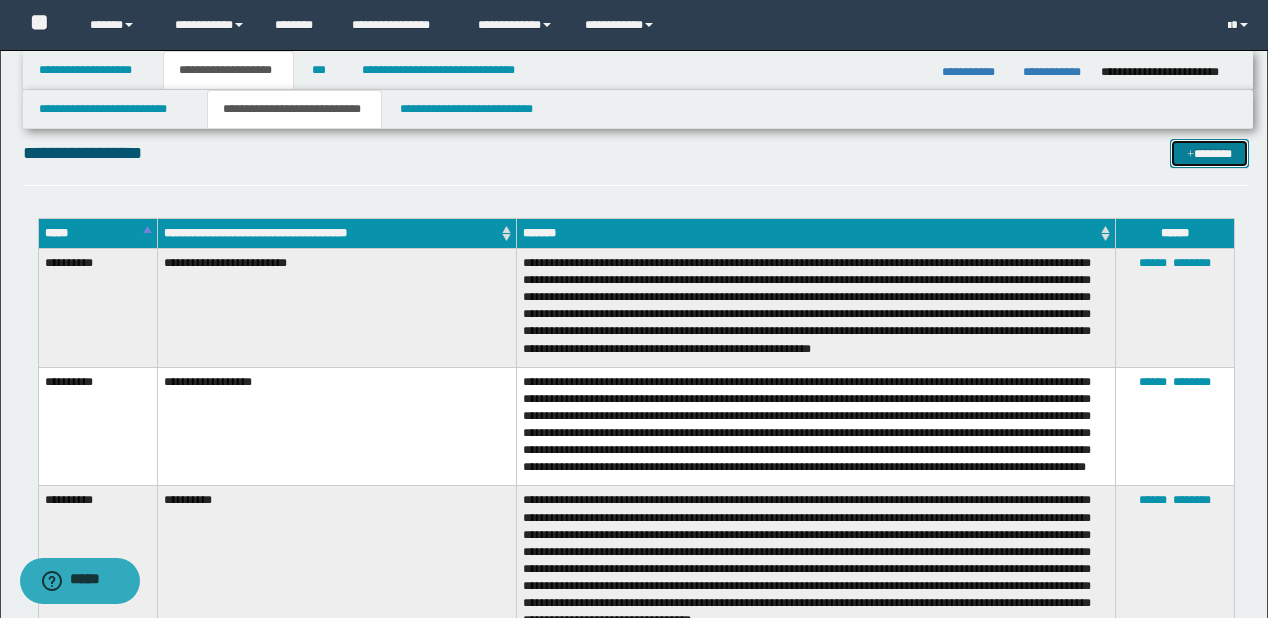 click on "*******" at bounding box center (1209, 154) 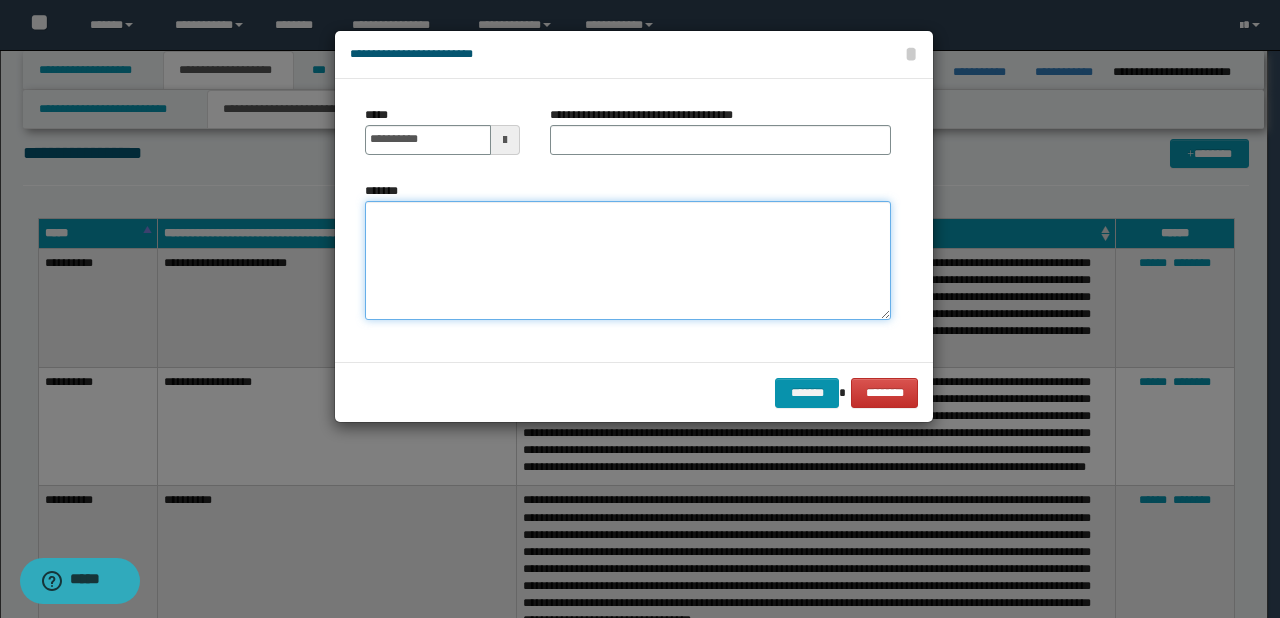 click on "*******" at bounding box center (628, 261) 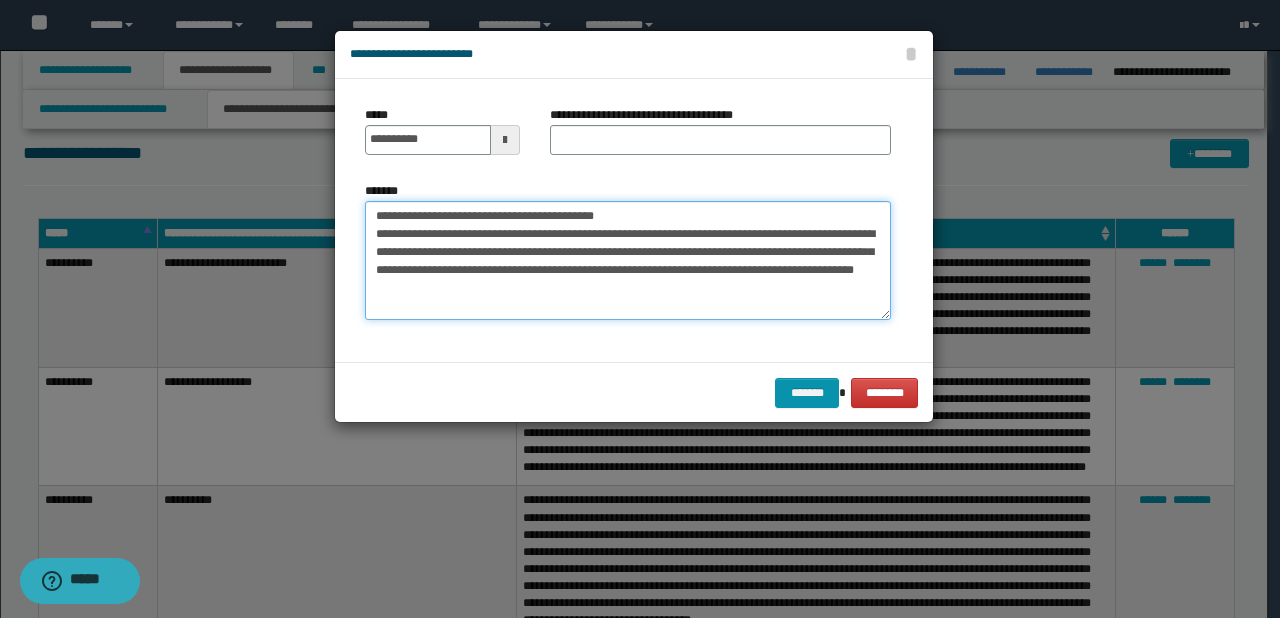 drag, startPoint x: 438, startPoint y: 216, endPoint x: 369, endPoint y: 210, distance: 69.260376 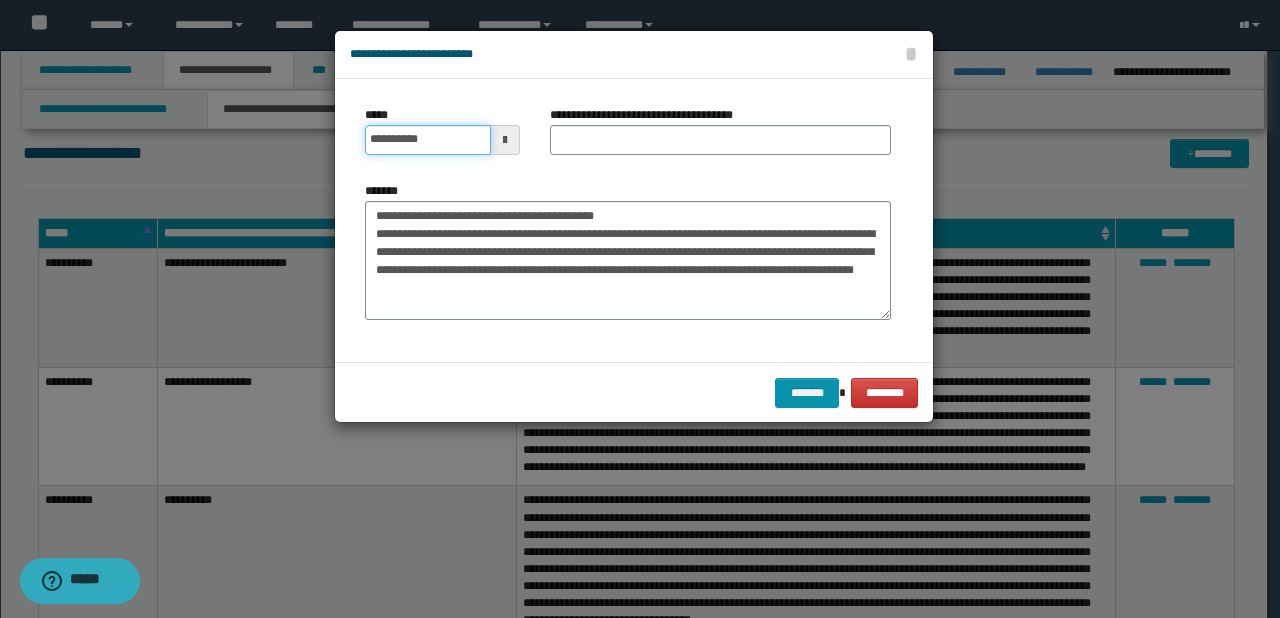 click on "**********" at bounding box center (428, 140) 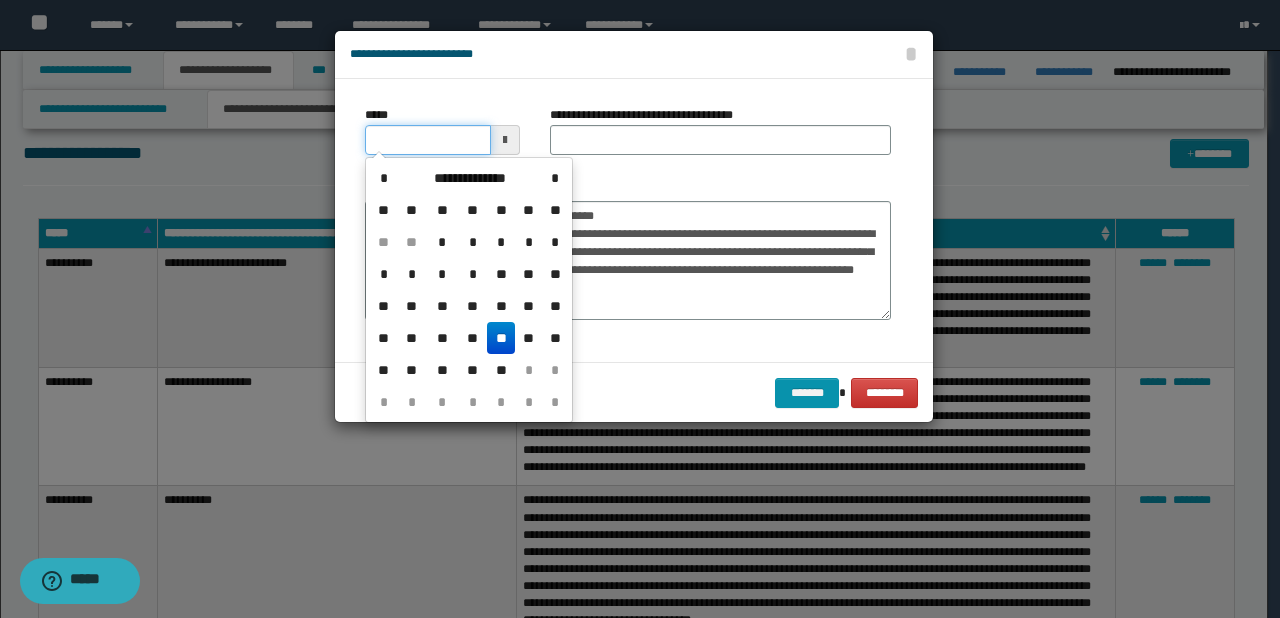 type on "**********" 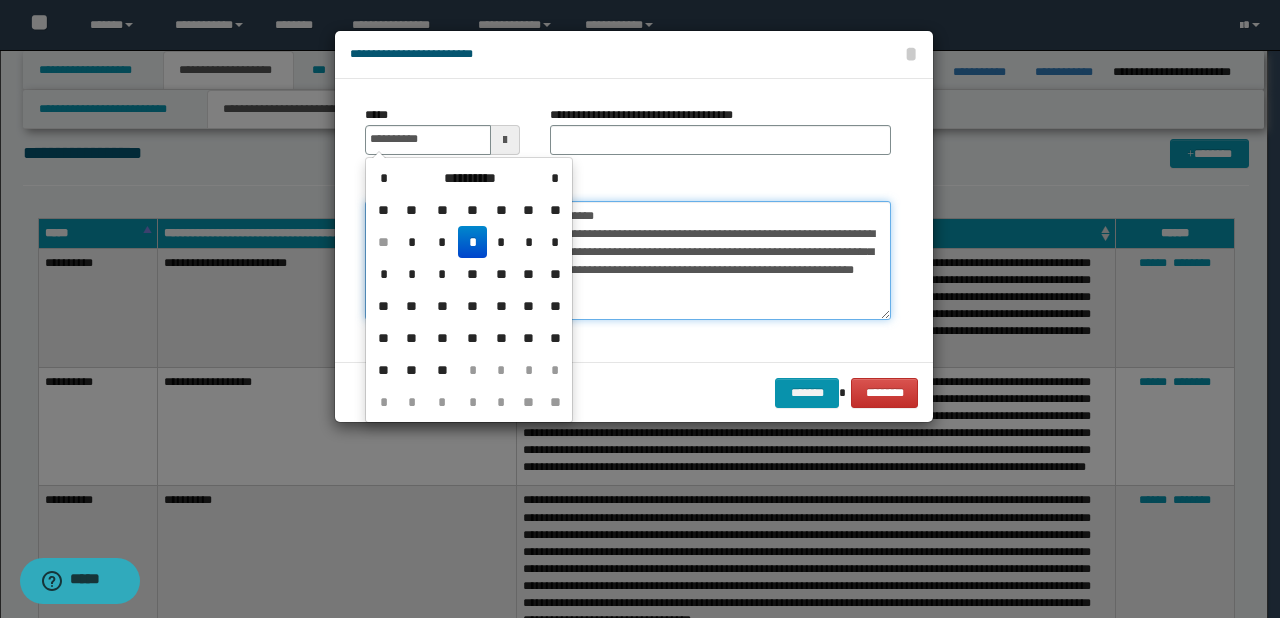 click on "**********" at bounding box center (628, 261) 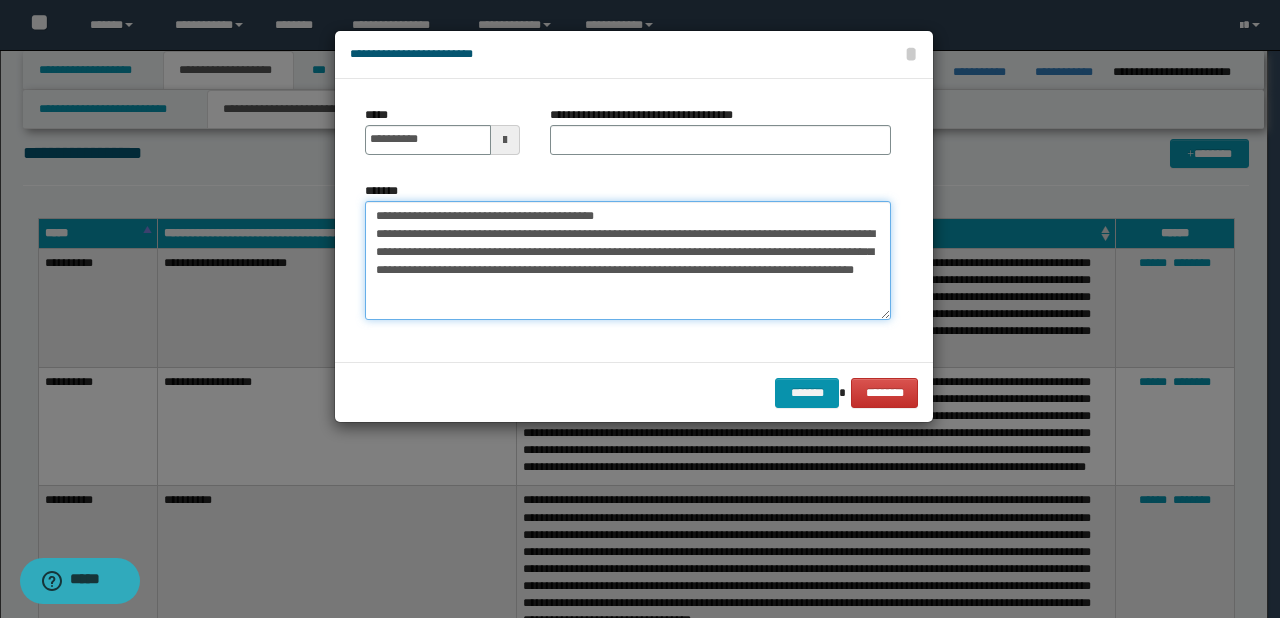drag, startPoint x: 440, startPoint y: 218, endPoint x: 648, endPoint y: 218, distance: 208 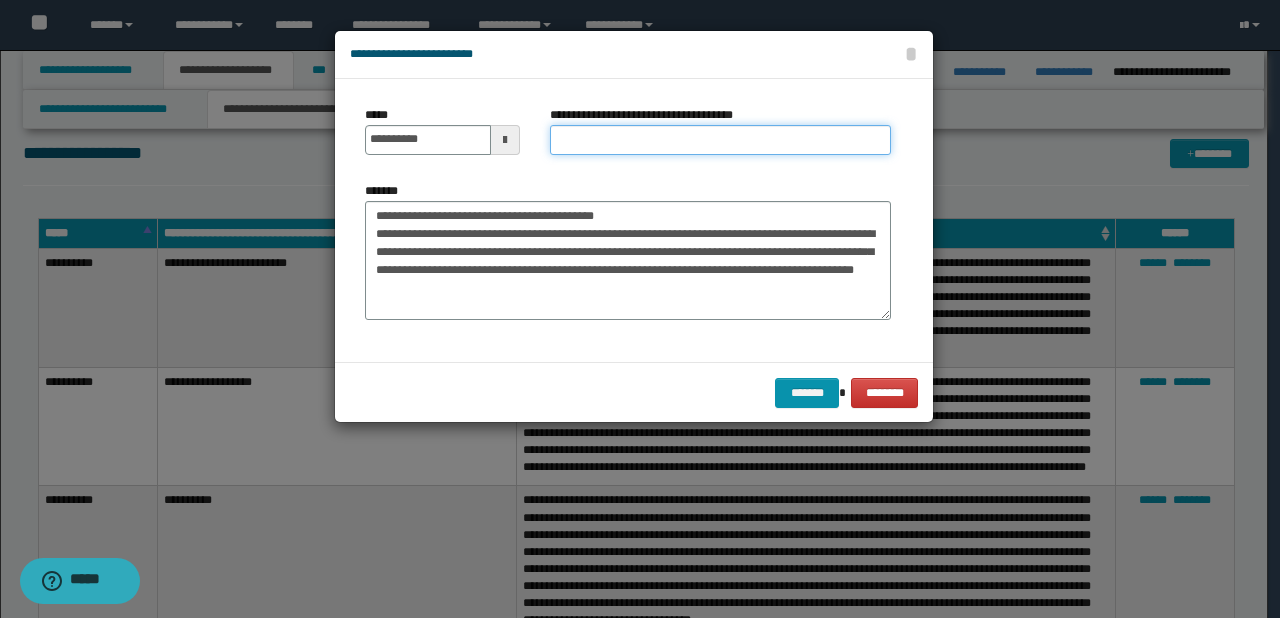 click on "**********" at bounding box center [720, 140] 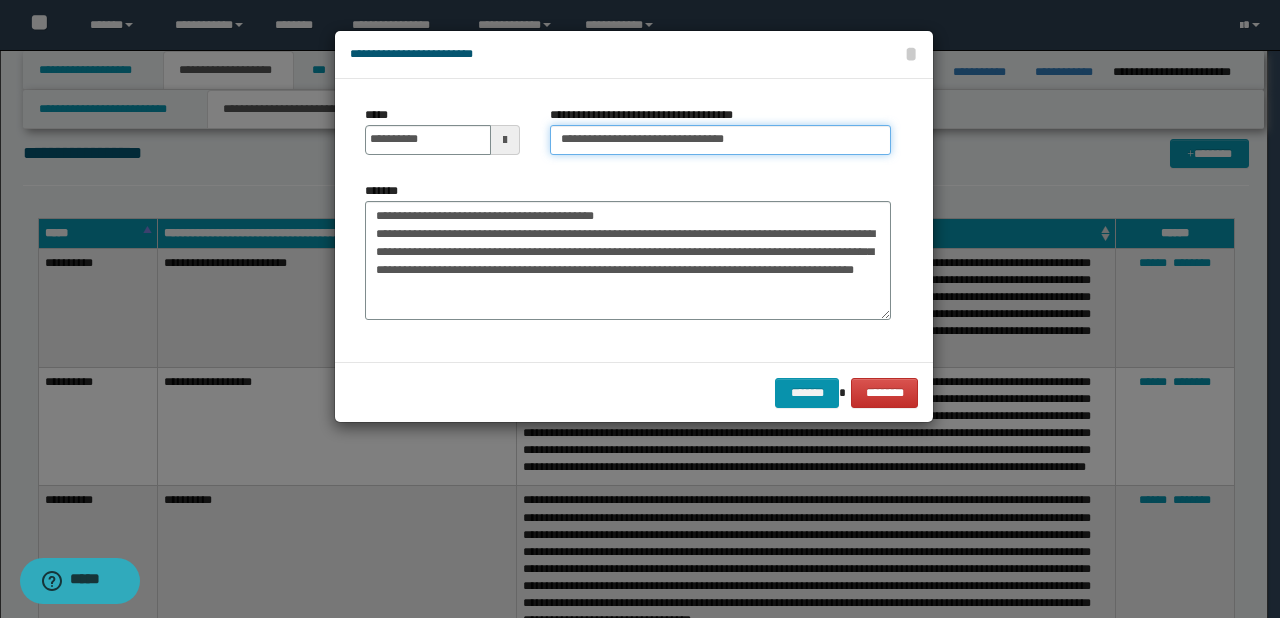 type on "**********" 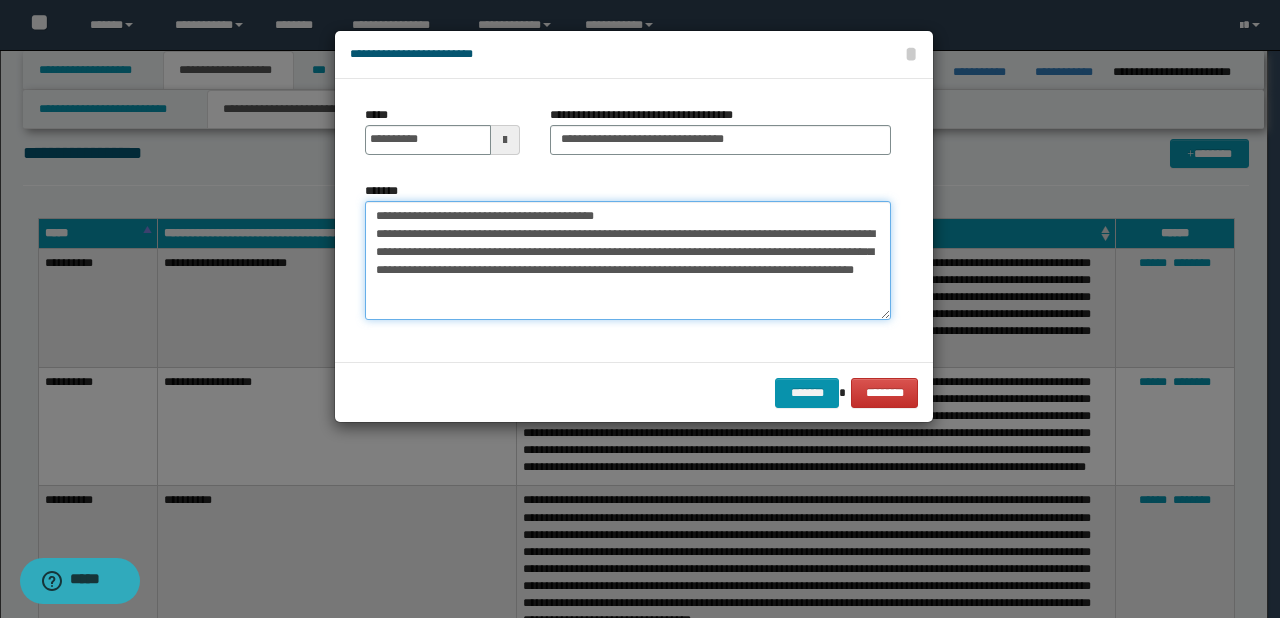 click on "**********" at bounding box center [628, 261] 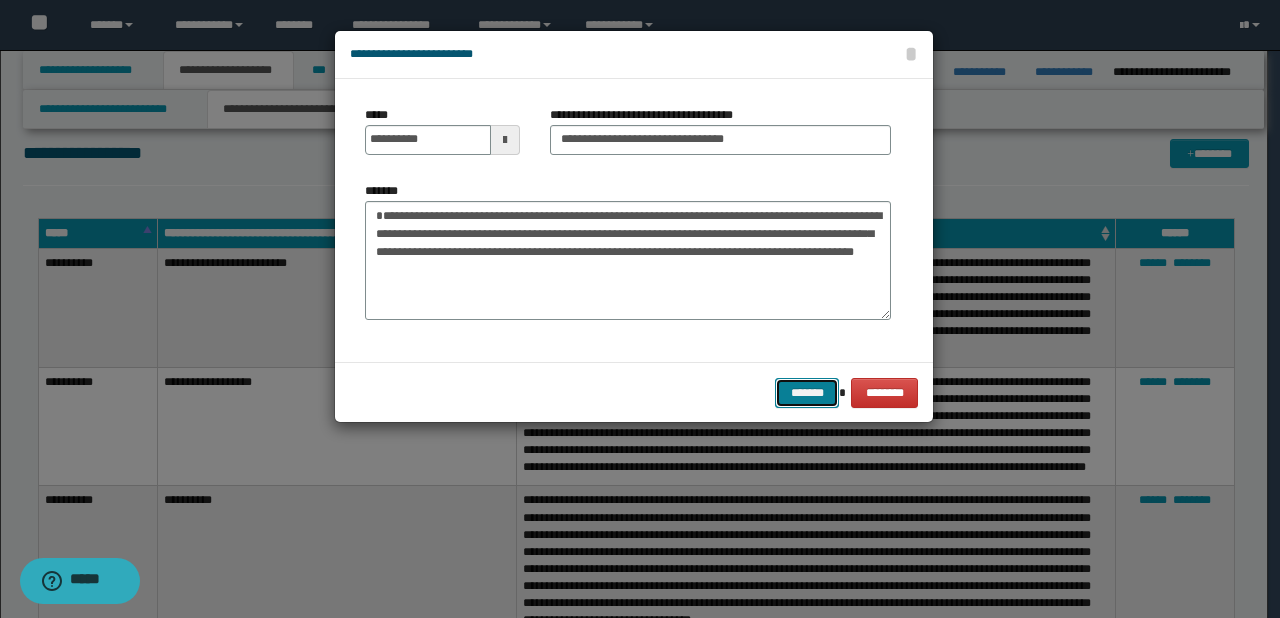 click on "*******" at bounding box center [807, 393] 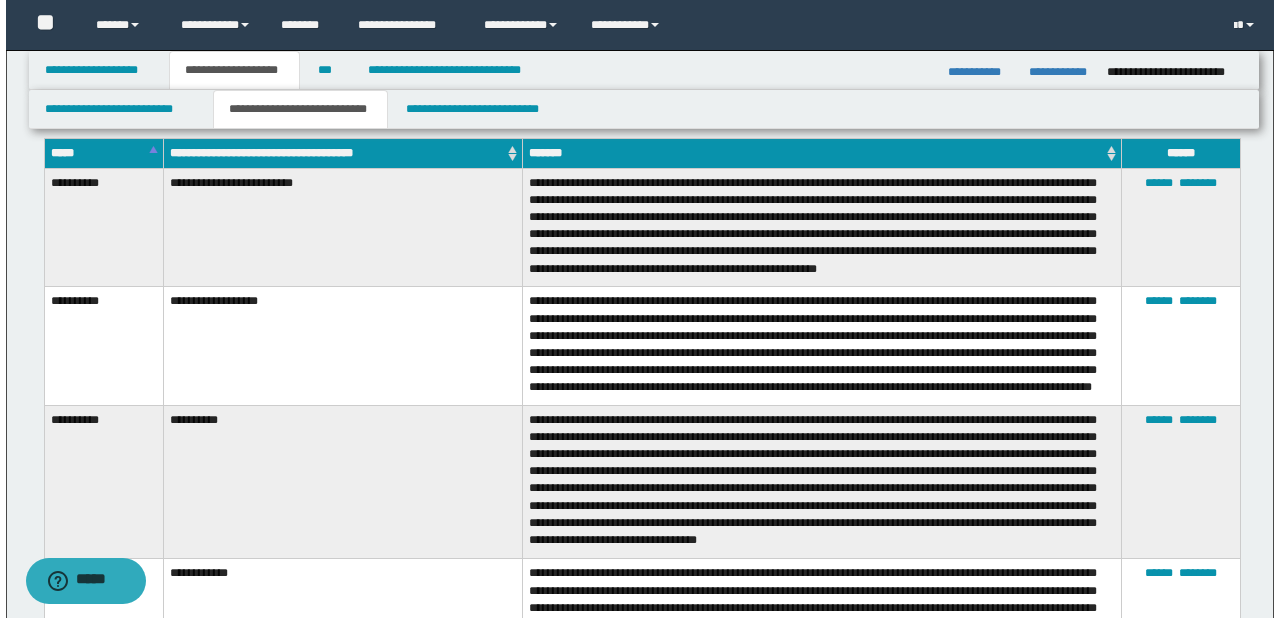 scroll, scrollTop: 1840, scrollLeft: 0, axis: vertical 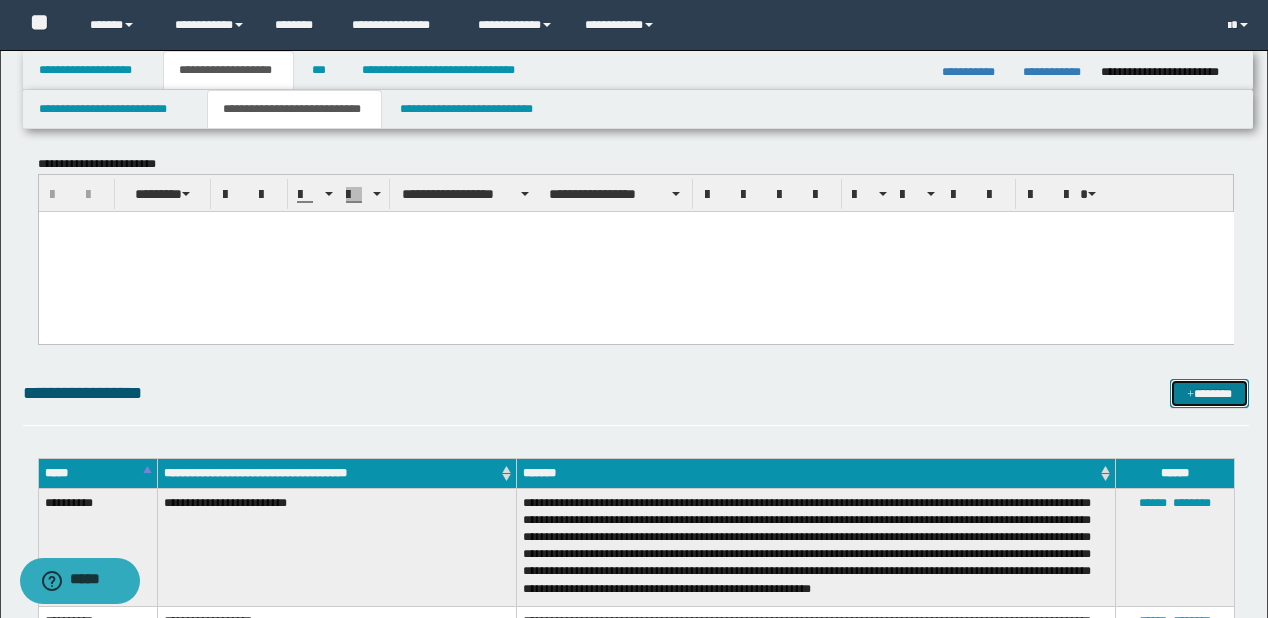 click on "*******" at bounding box center [1209, 394] 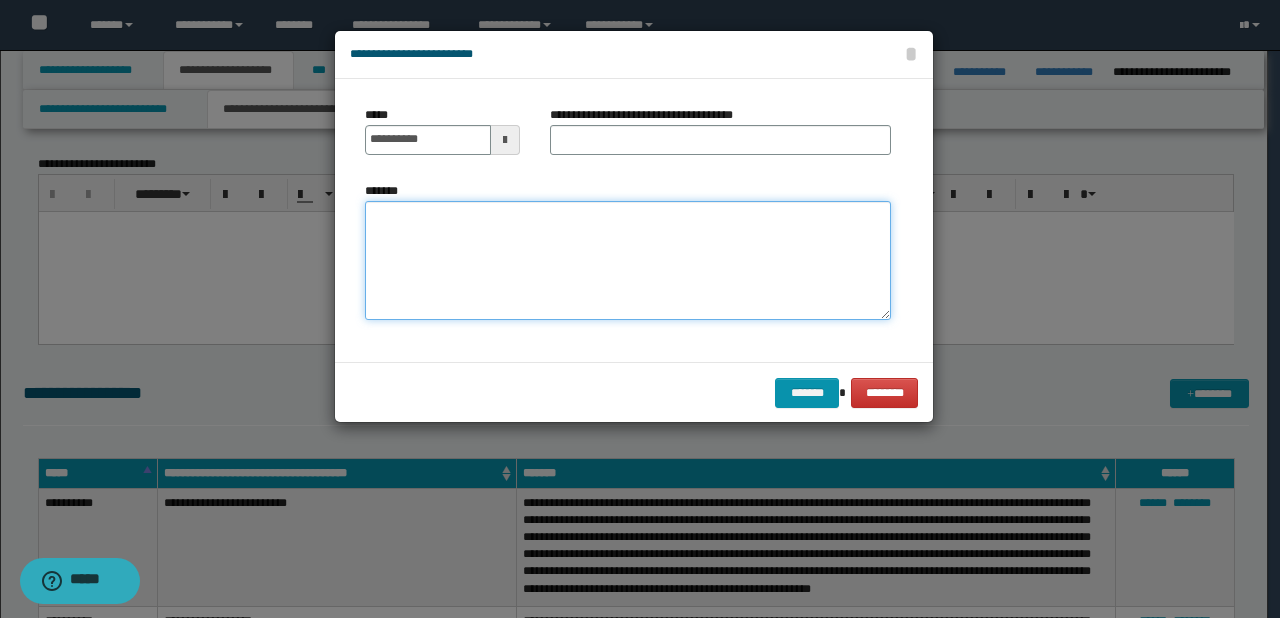 click on "*******" at bounding box center [628, 261] 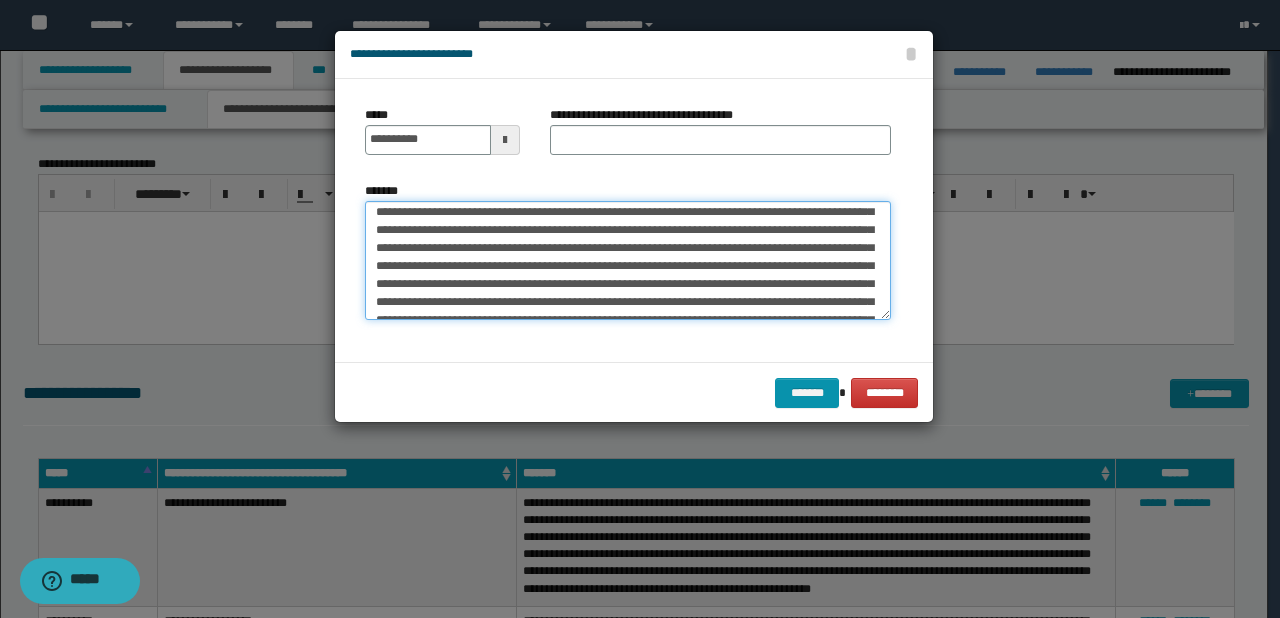 scroll, scrollTop: 0, scrollLeft: 0, axis: both 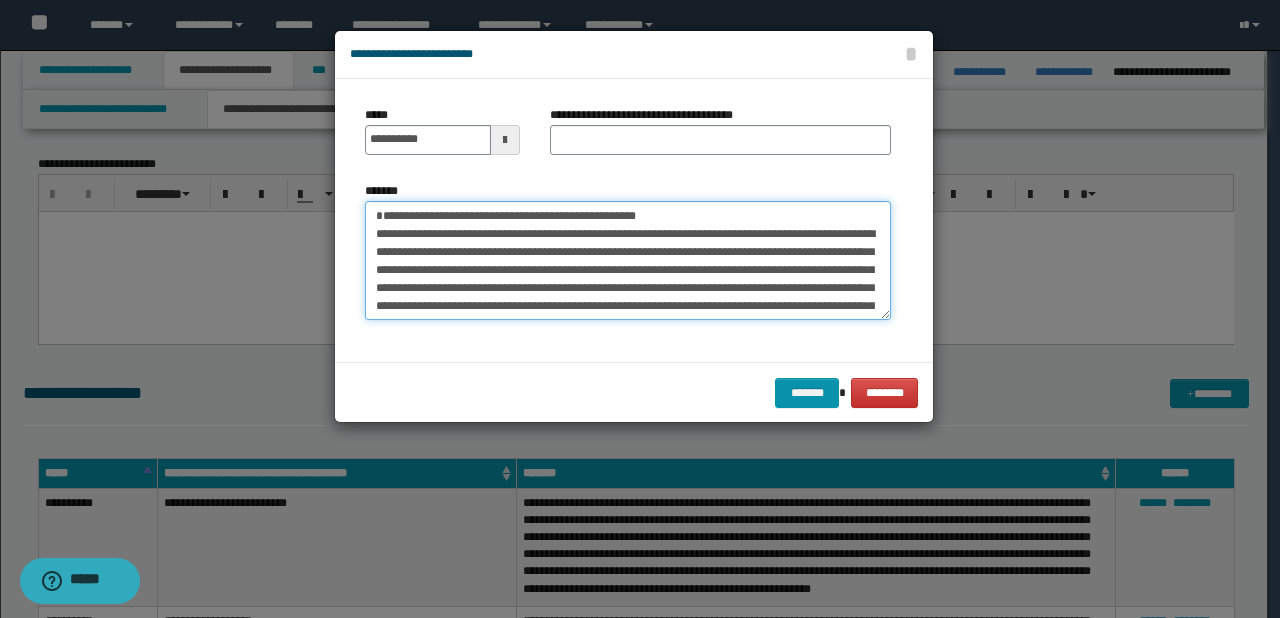 drag, startPoint x: 434, startPoint y: 236, endPoint x: 372, endPoint y: 234, distance: 62.03225 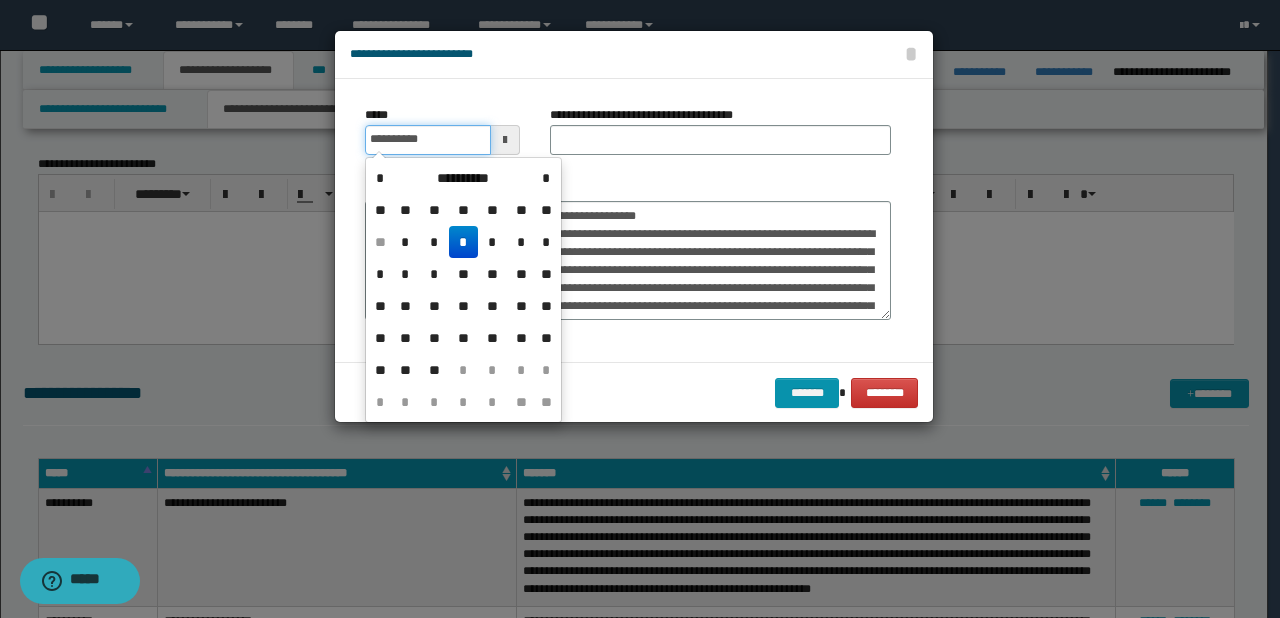 click on "**********" at bounding box center (428, 140) 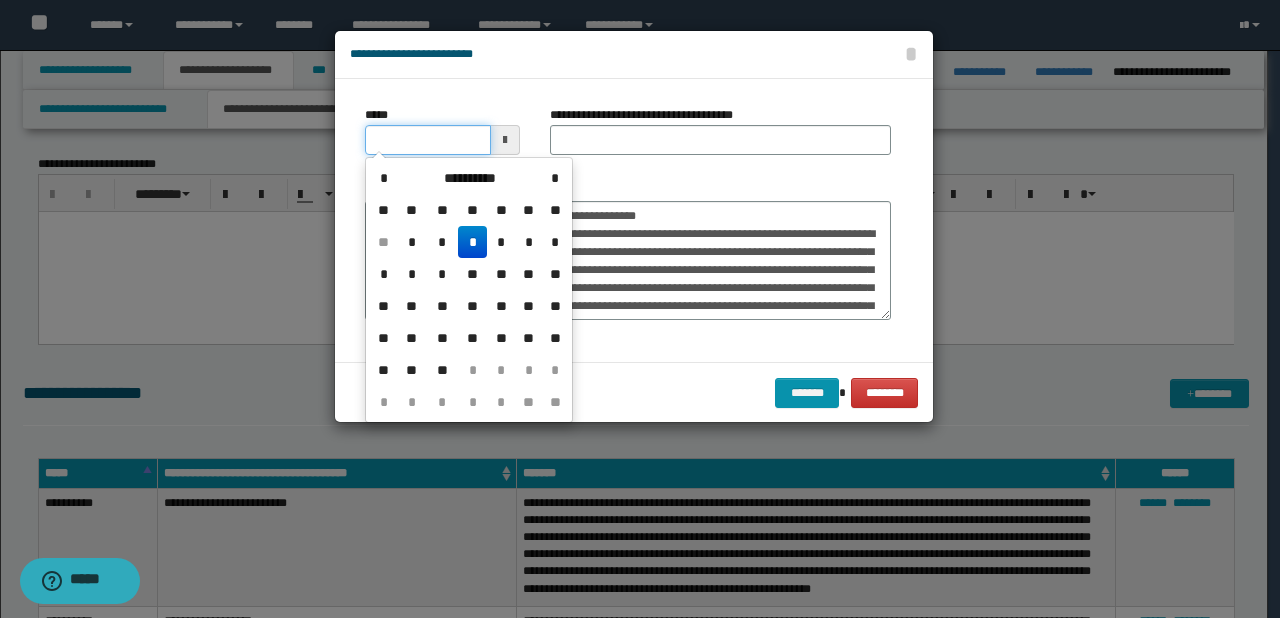 type on "**********" 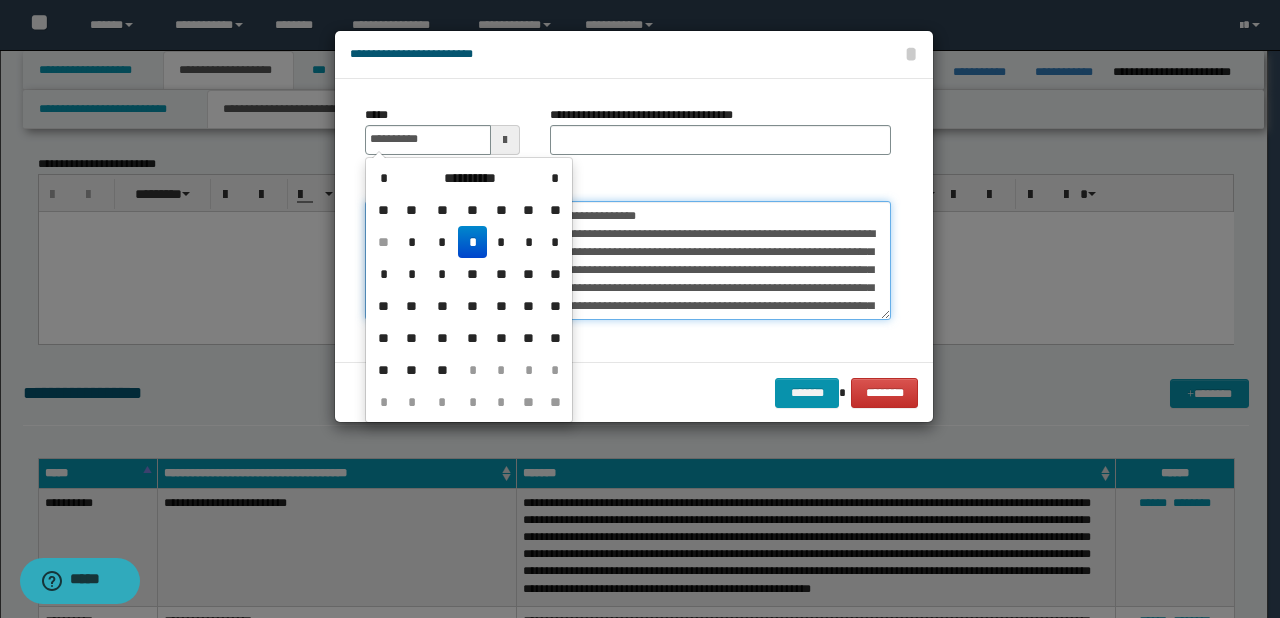 click on "**********" at bounding box center (628, 261) 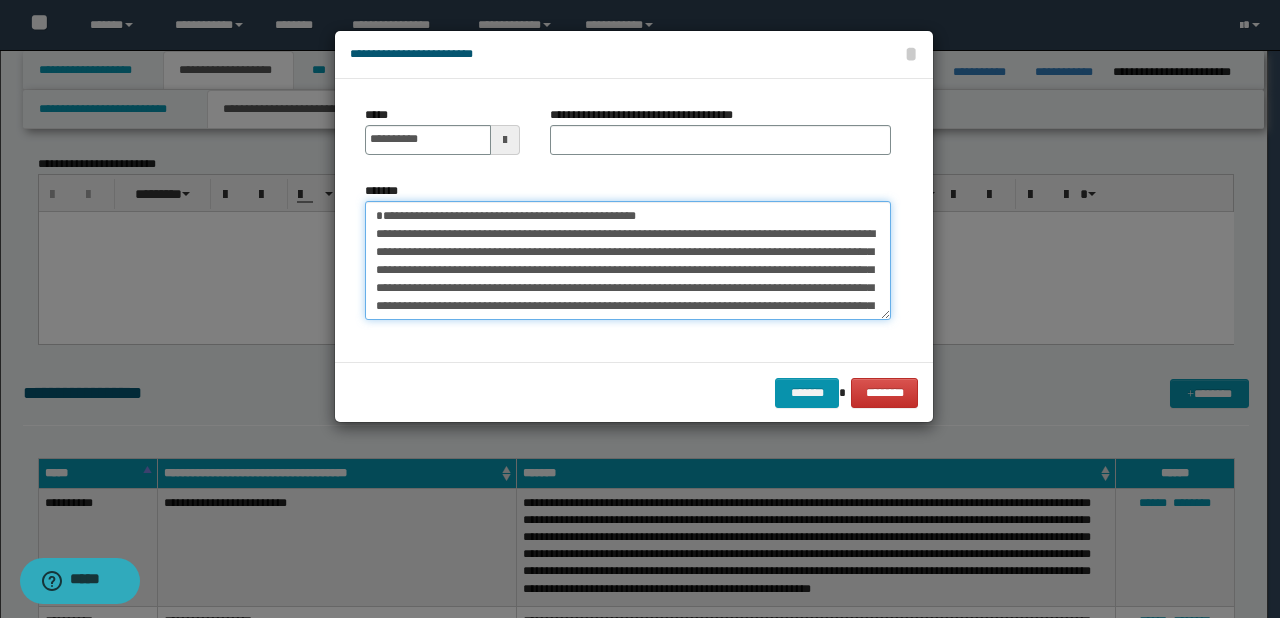 drag, startPoint x: 436, startPoint y: 233, endPoint x: 772, endPoint y: 232, distance: 336.0015 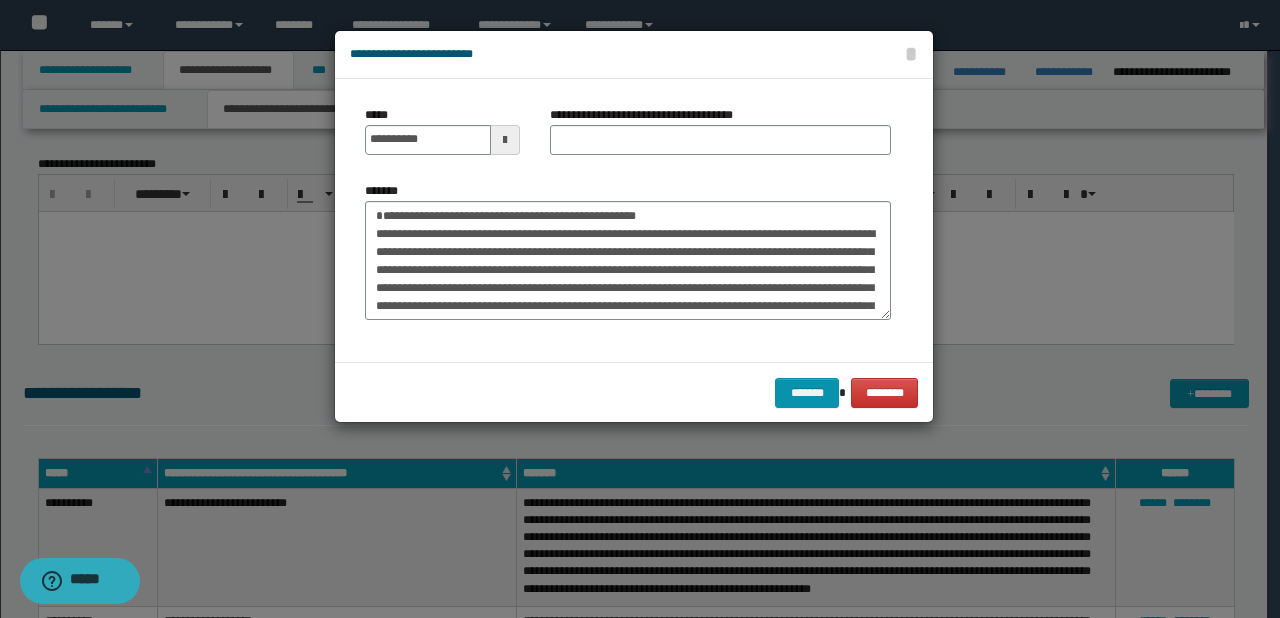 click on "**********" at bounding box center (720, 138) 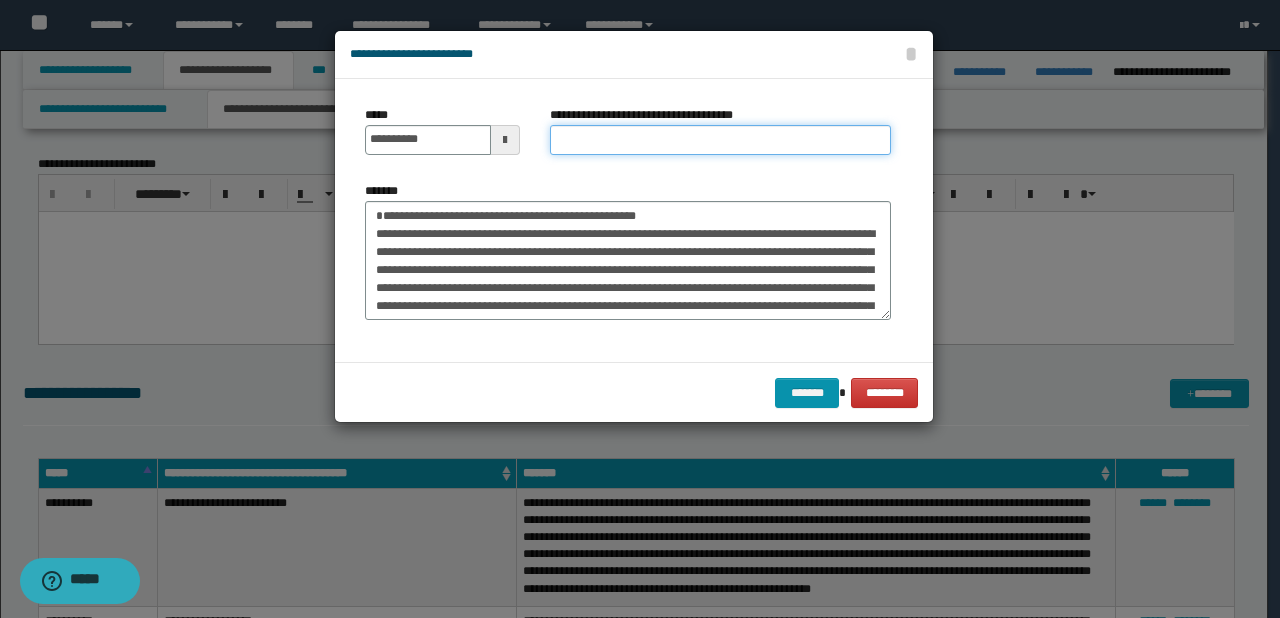 click on "**********" at bounding box center (720, 140) 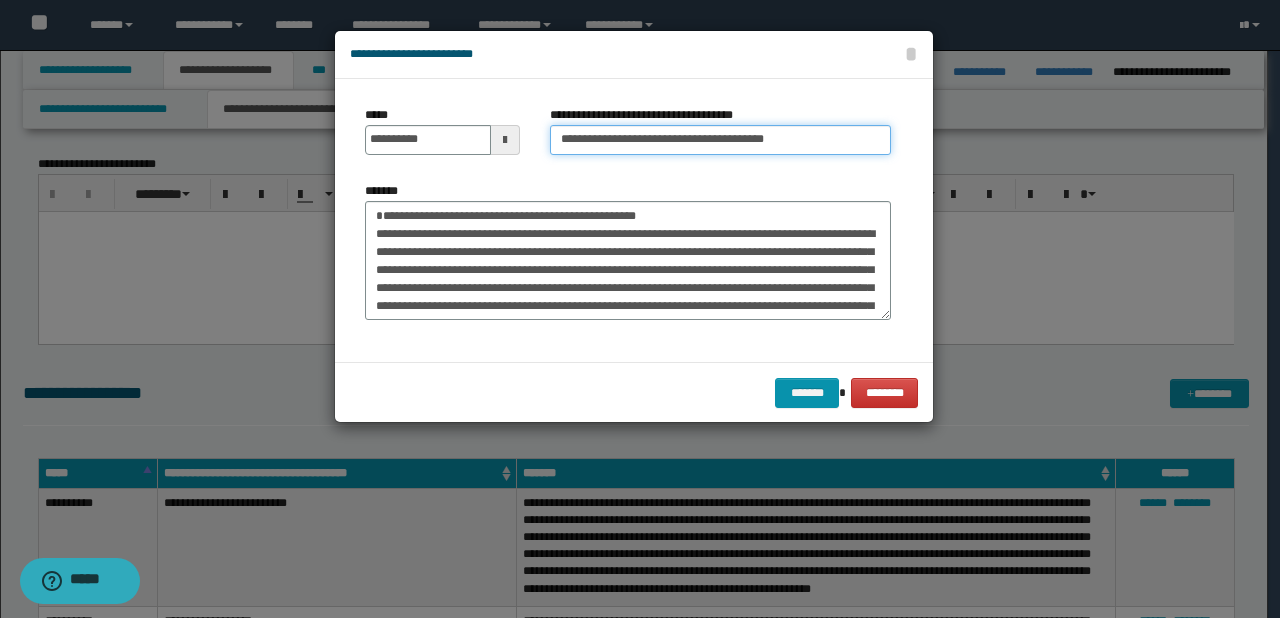 type on "**********" 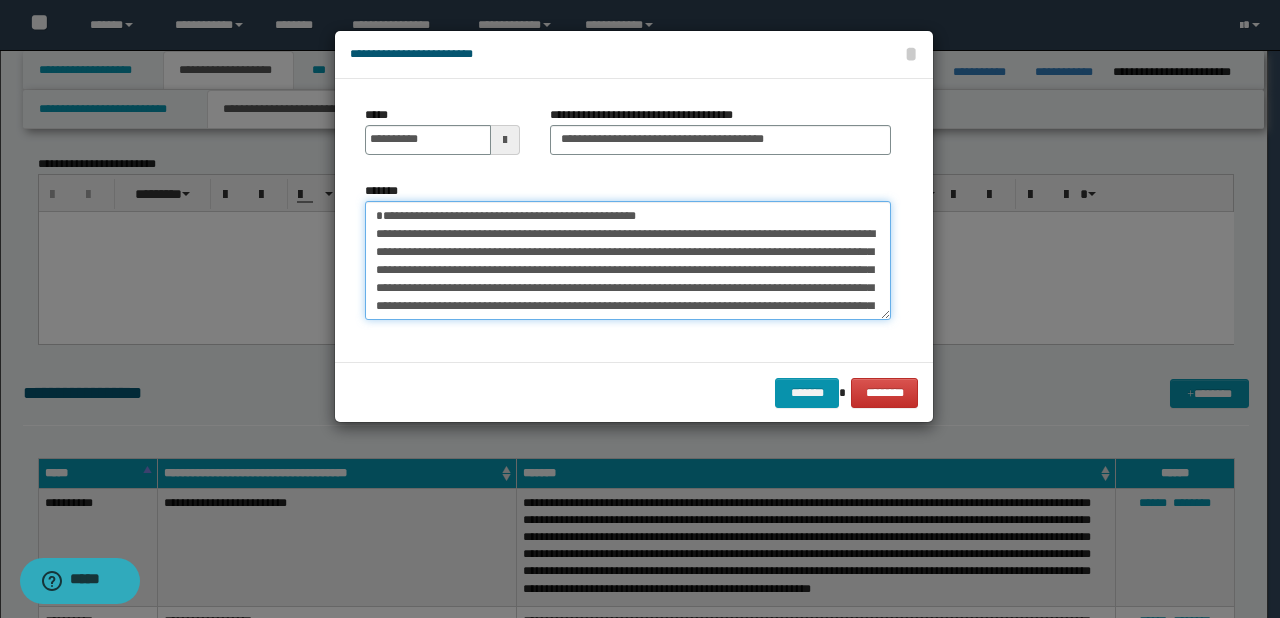 drag, startPoint x: 601, startPoint y: 215, endPoint x: 616, endPoint y: 216, distance: 15.033297 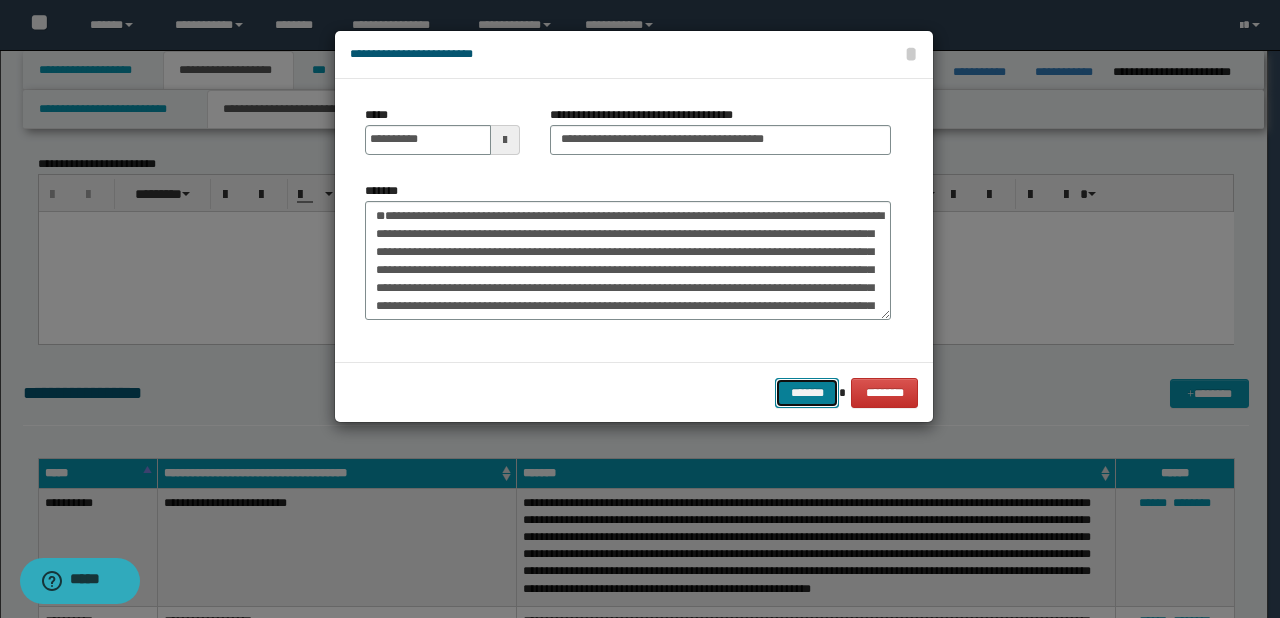 click on "*******" at bounding box center [807, 393] 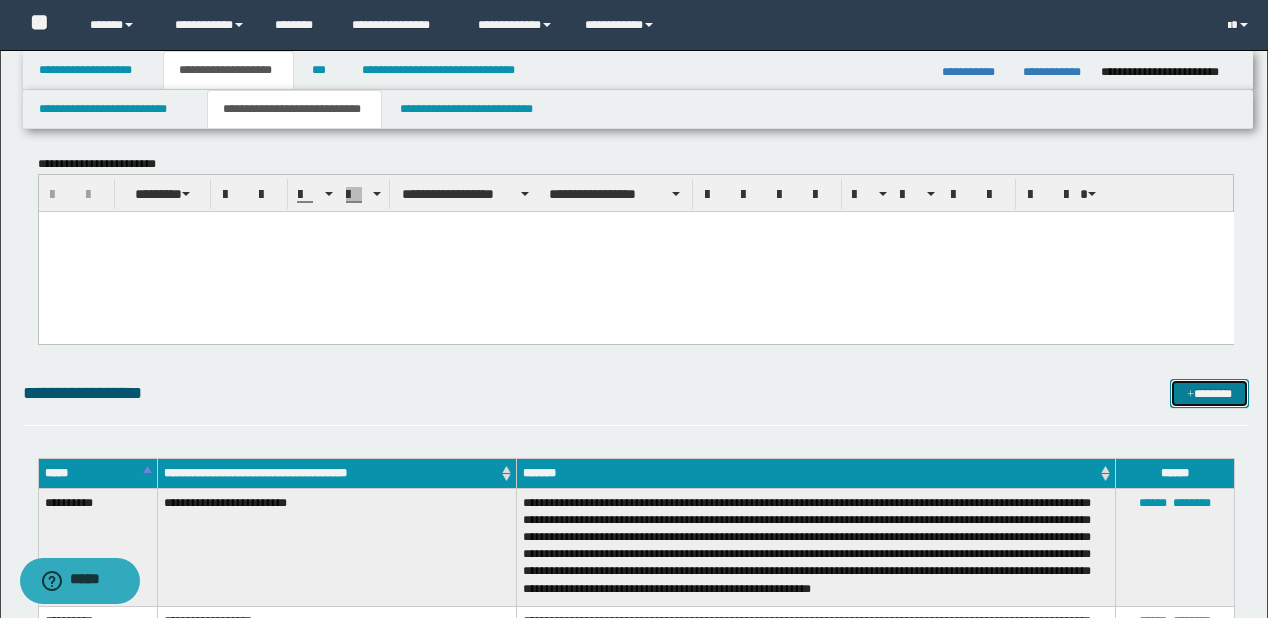 click at bounding box center [1190, 395] 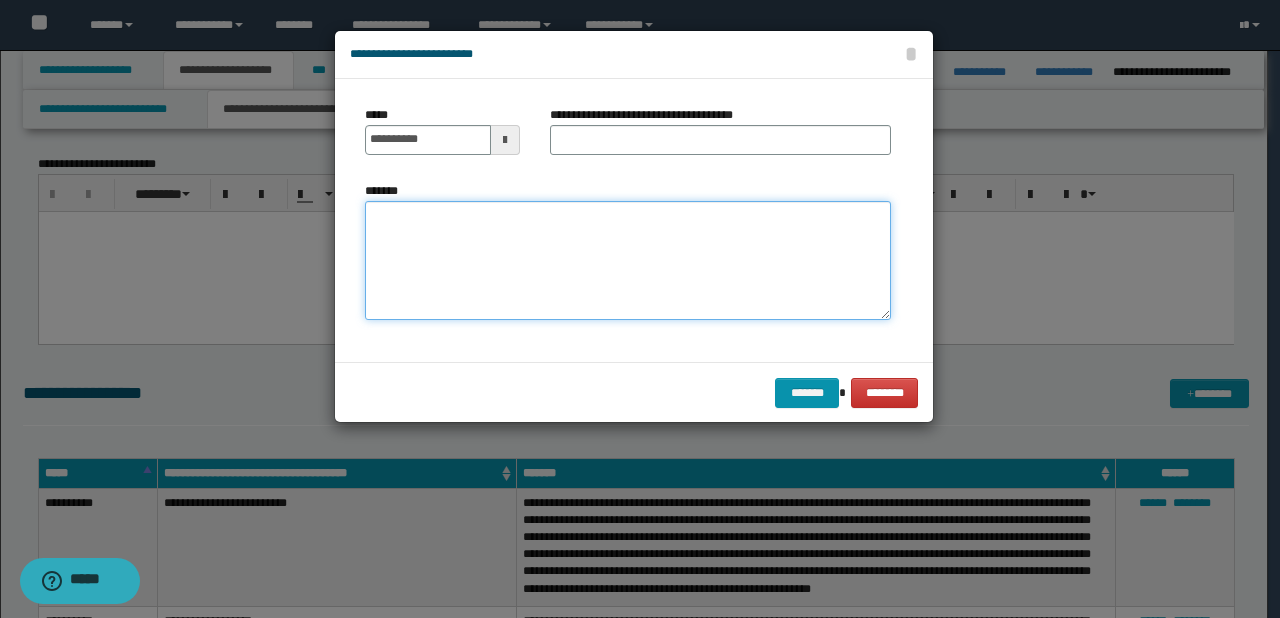 click on "*******" at bounding box center [628, 261] 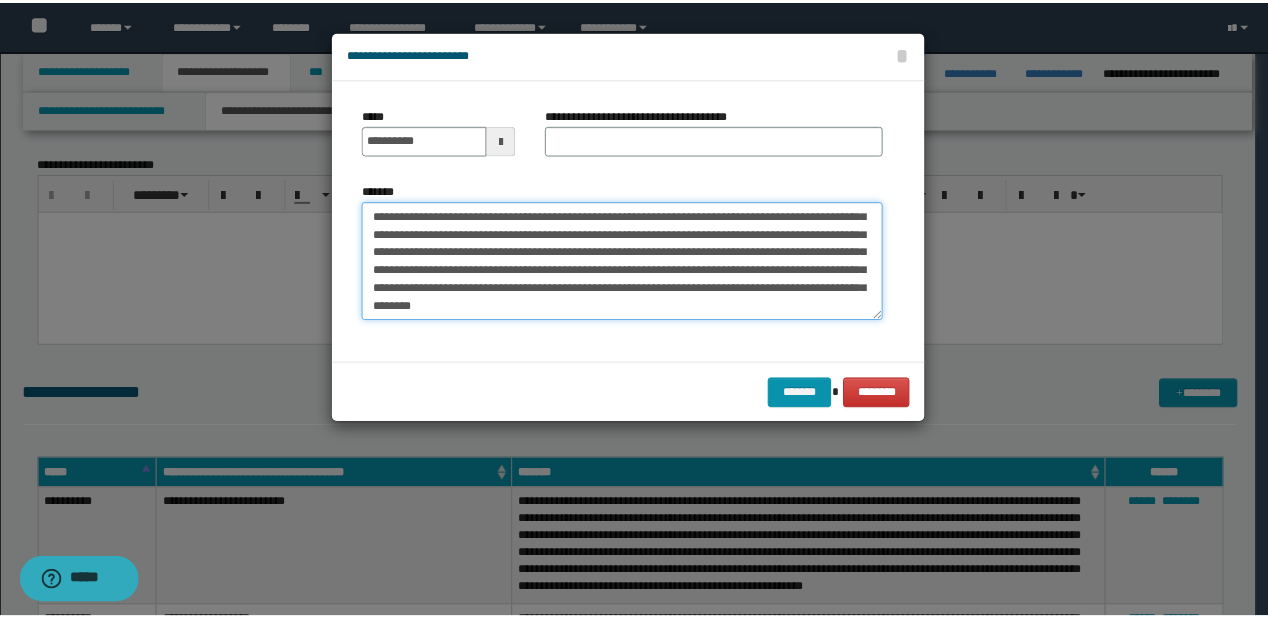 scroll, scrollTop: 0, scrollLeft: 0, axis: both 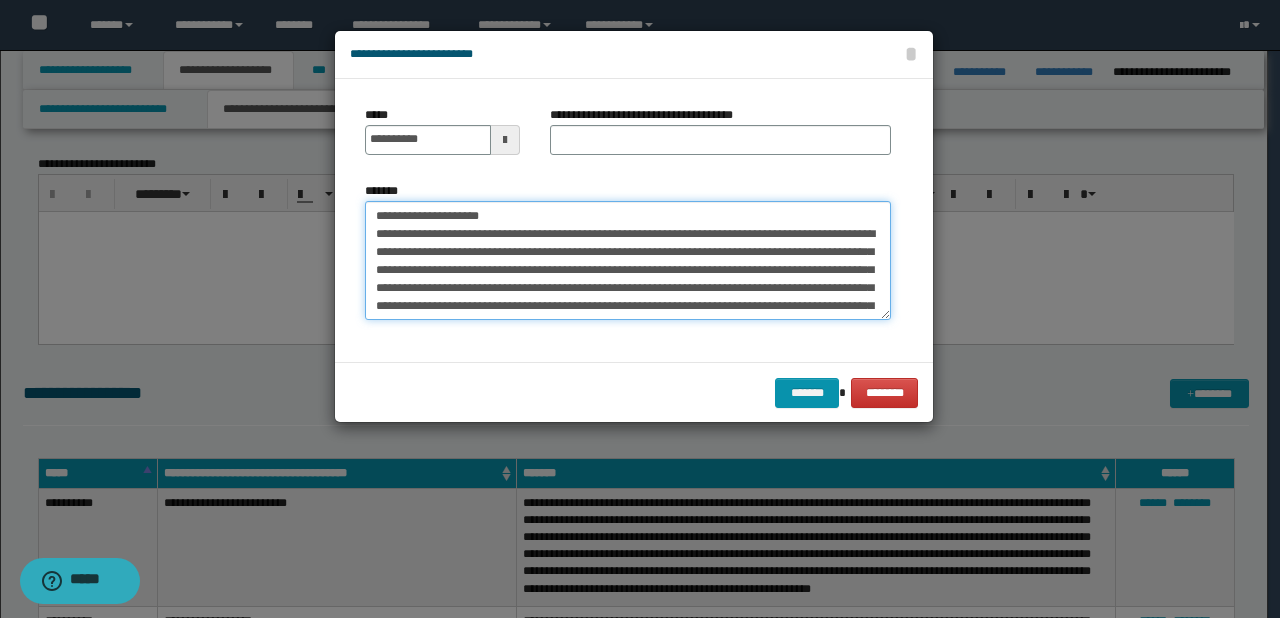 drag, startPoint x: 436, startPoint y: 220, endPoint x: 374, endPoint y: 221, distance: 62.008064 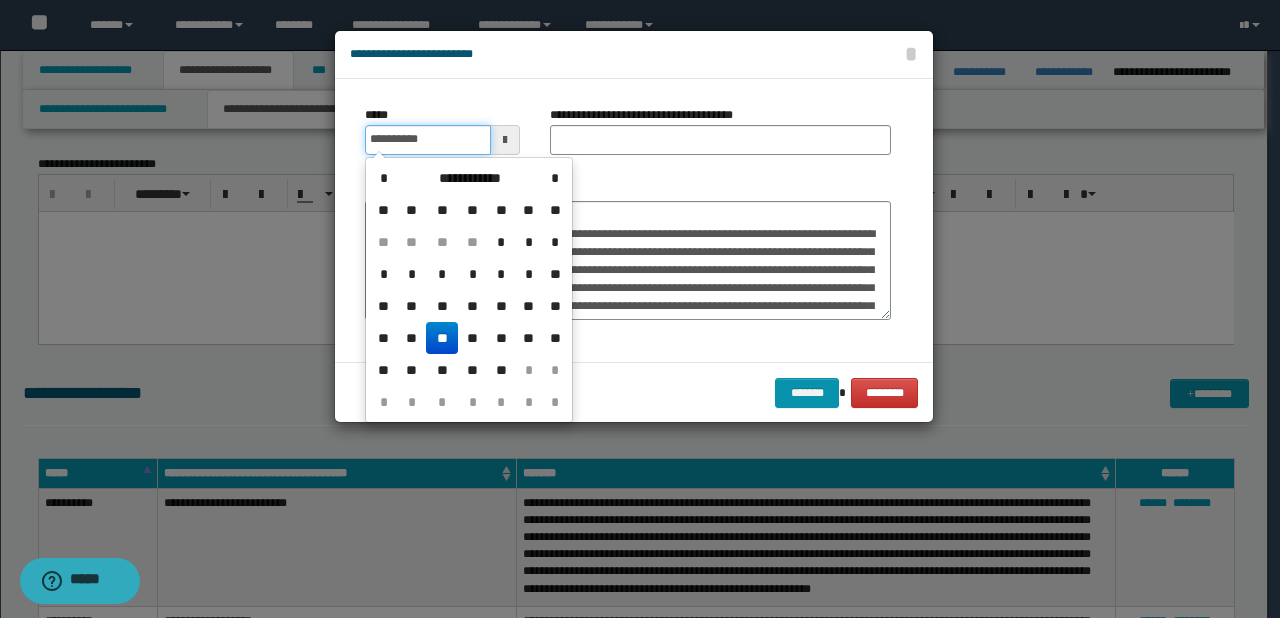 click on "**********" at bounding box center (428, 140) 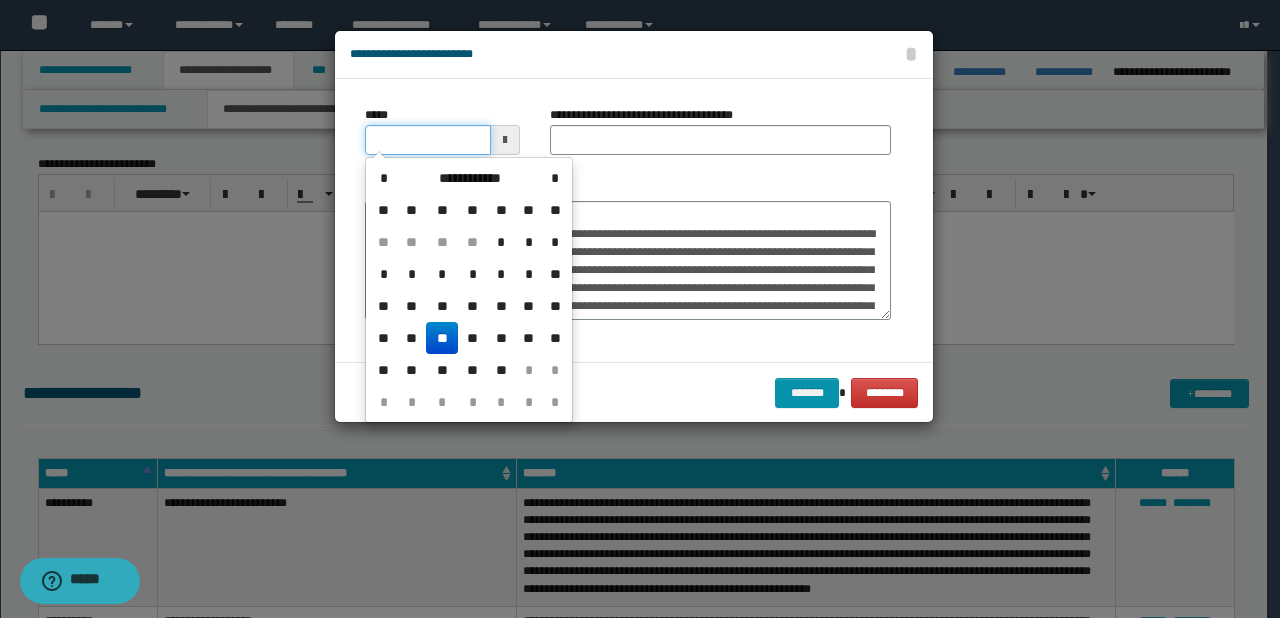 type on "**********" 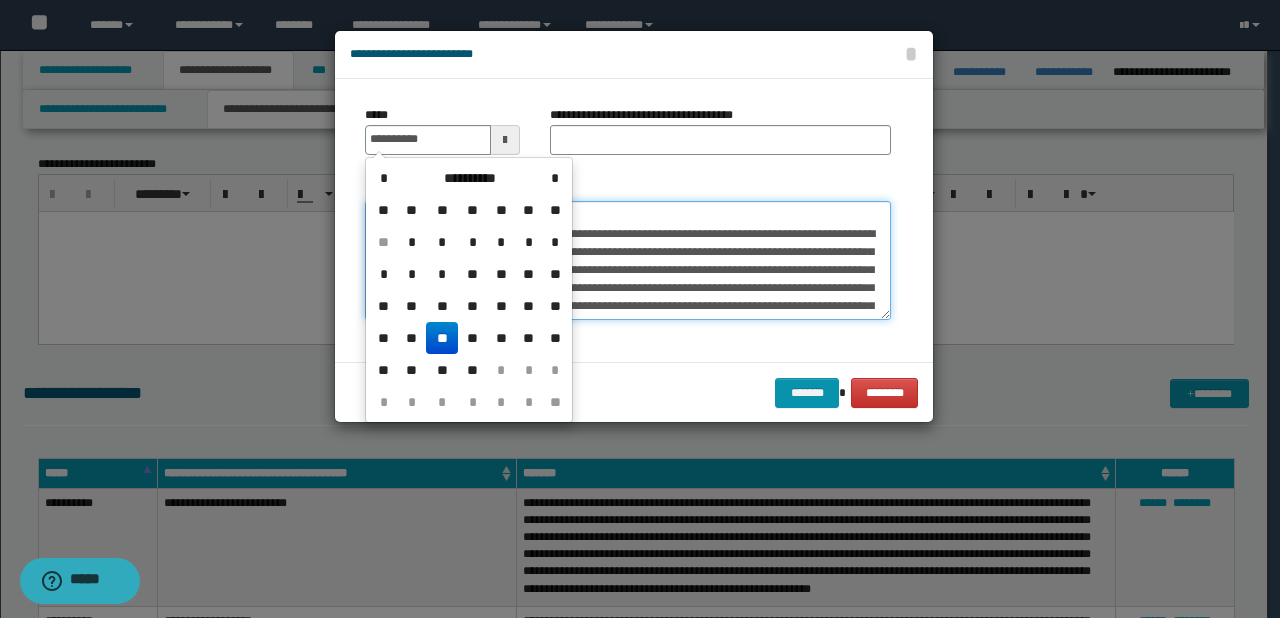click on "*******" at bounding box center [628, 261] 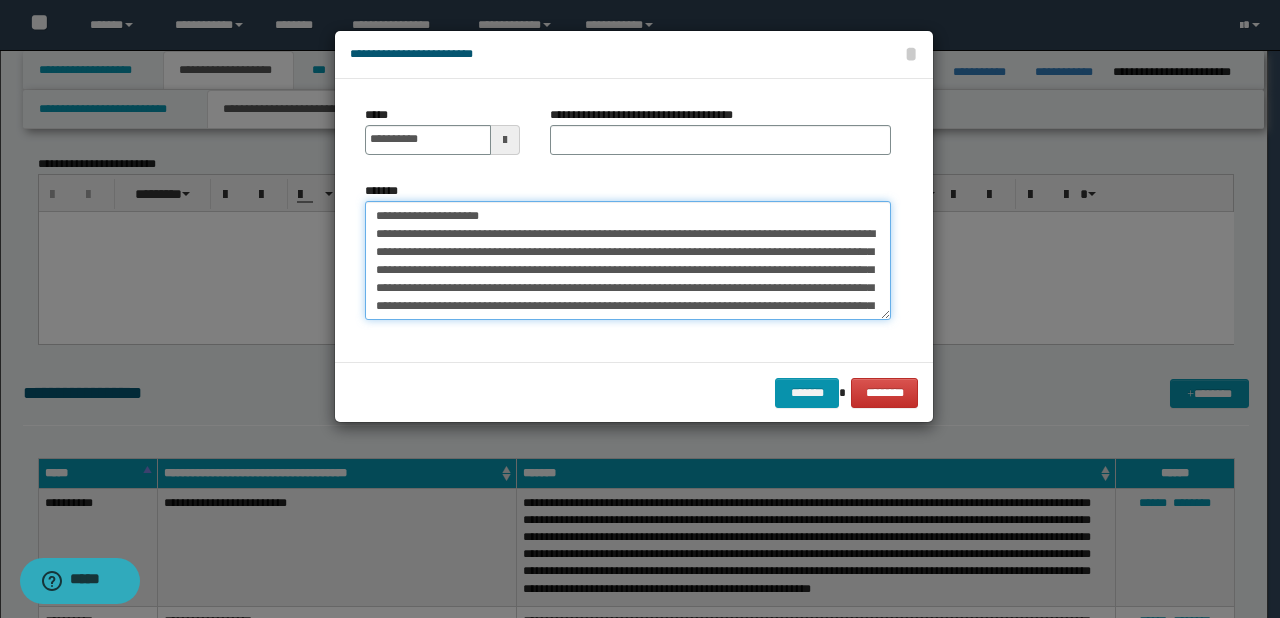 drag, startPoint x: 442, startPoint y: 214, endPoint x: 525, endPoint y: 213, distance: 83.00603 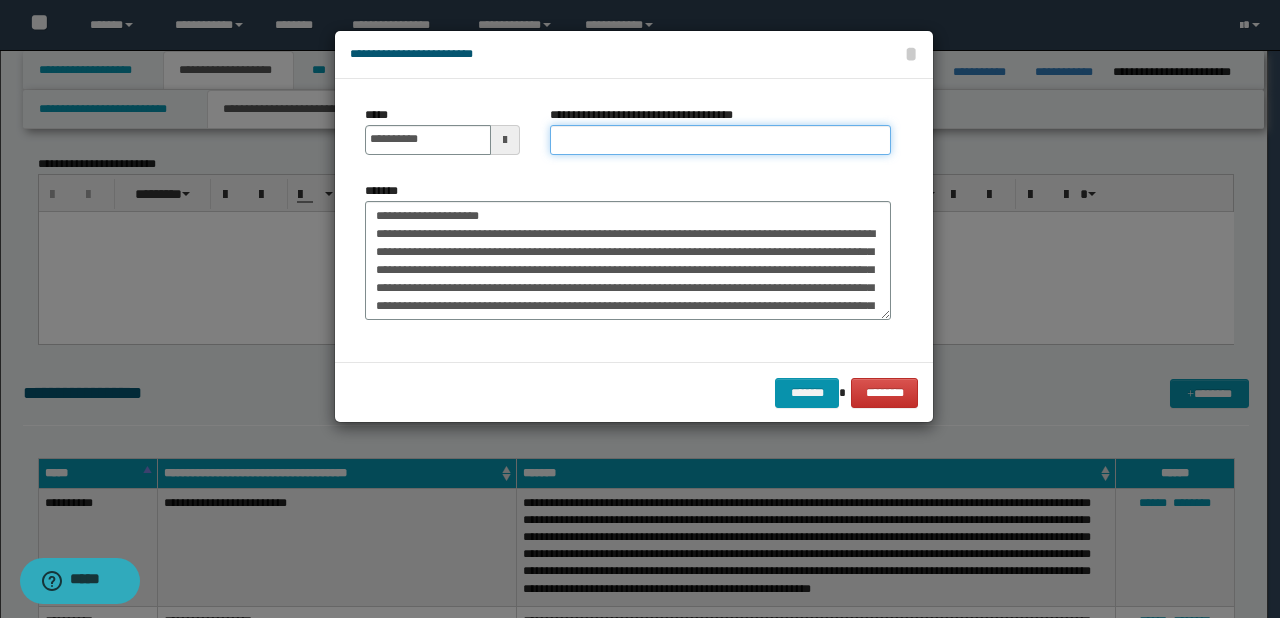 click on "**********" at bounding box center [720, 140] 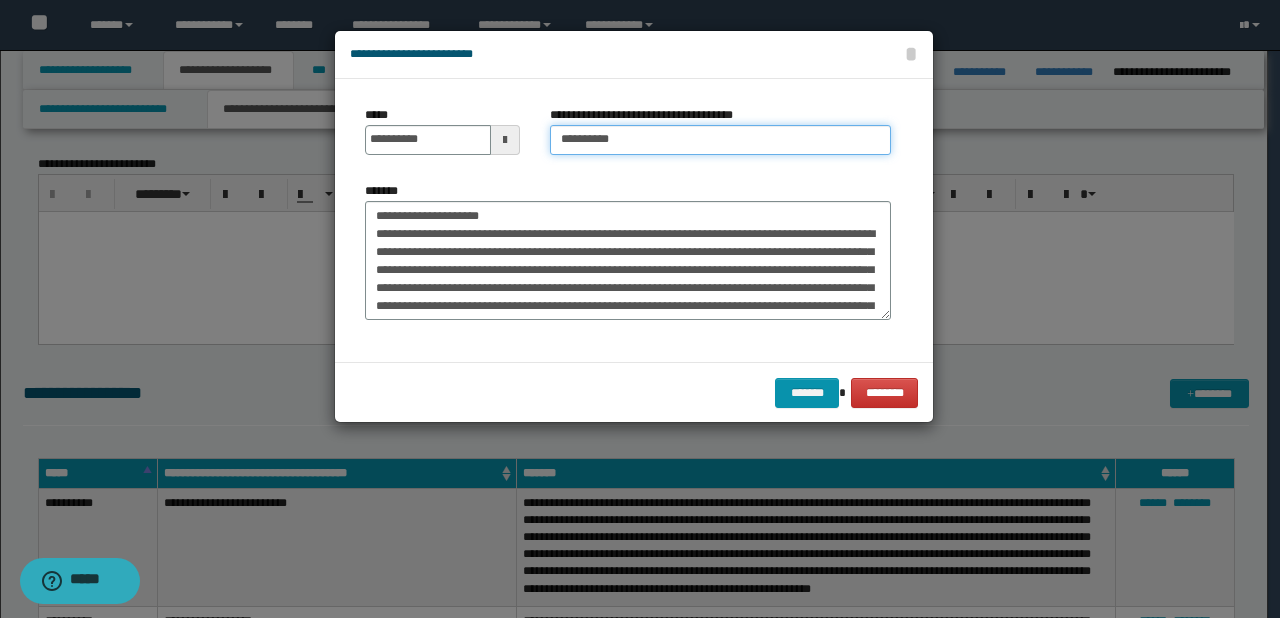 type on "**********" 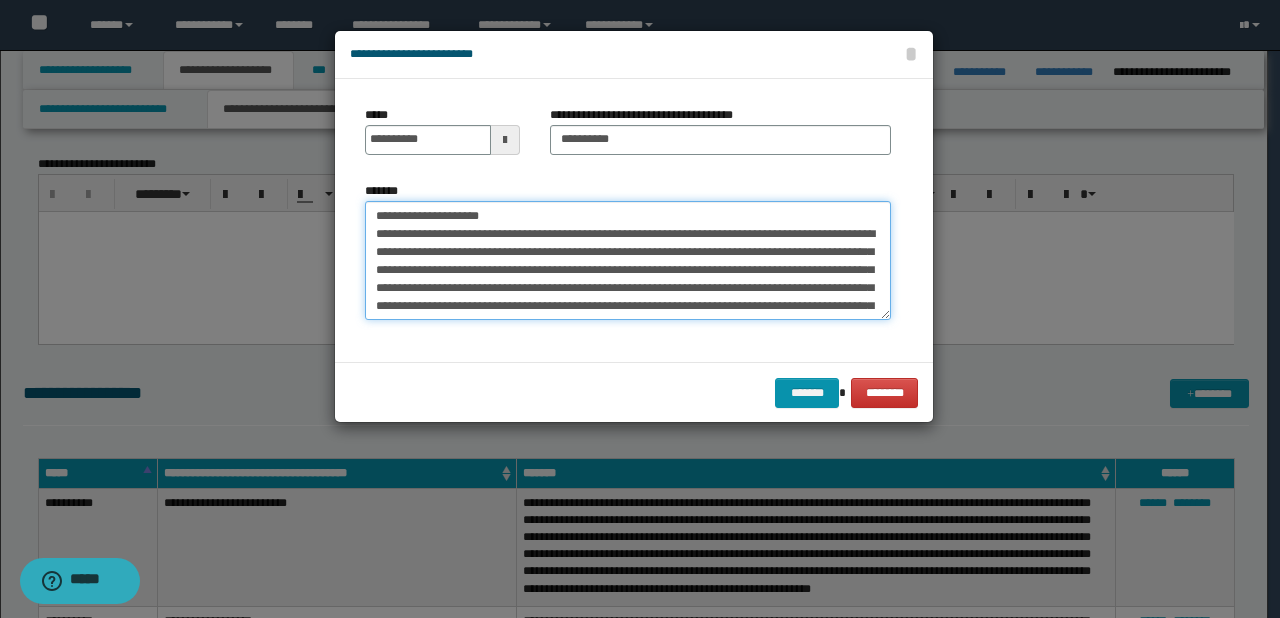 drag, startPoint x: 568, startPoint y: 216, endPoint x: 172, endPoint y: 216, distance: 396 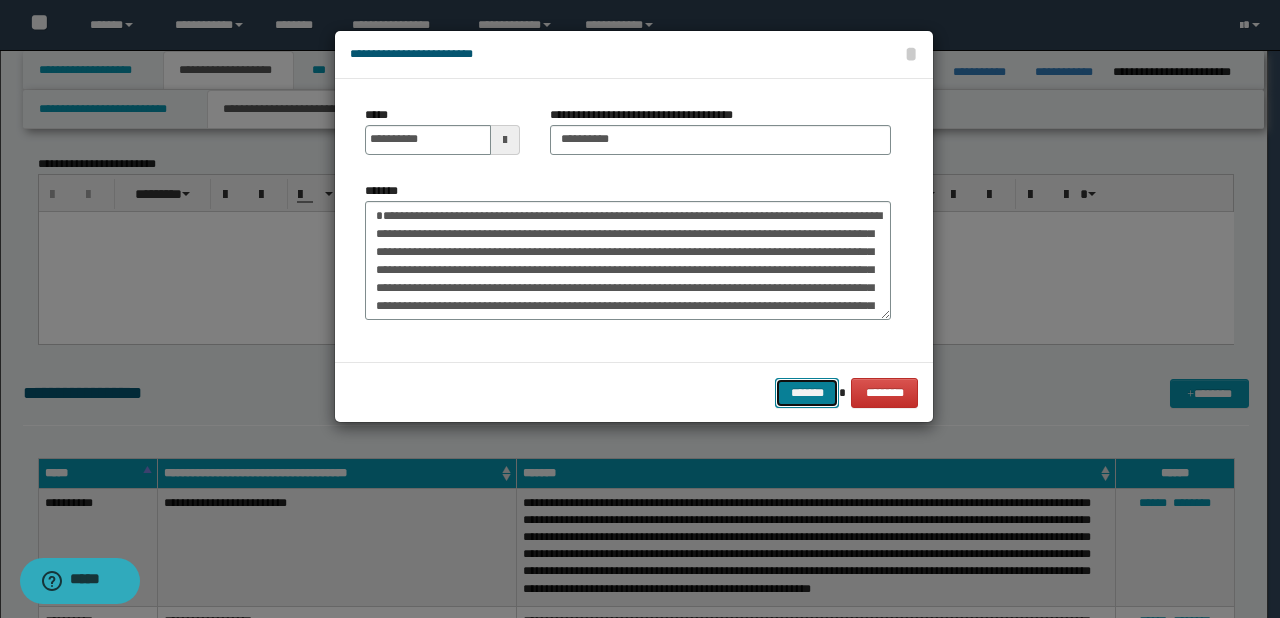 click on "*******" at bounding box center (807, 393) 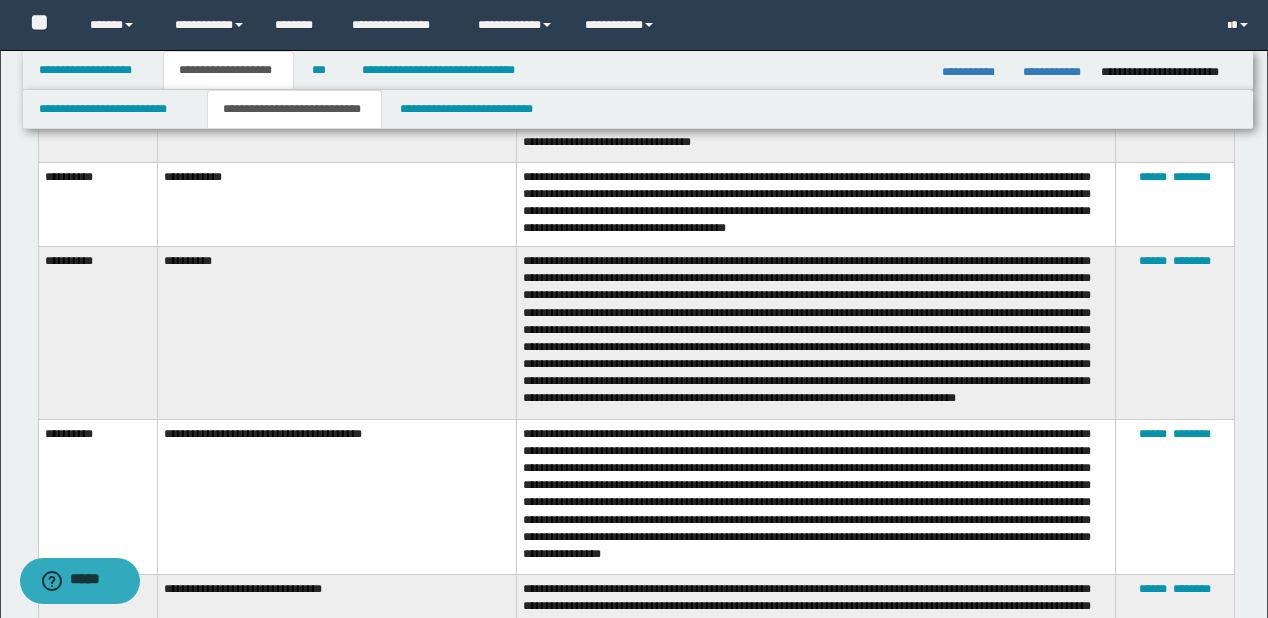 scroll, scrollTop: 2640, scrollLeft: 0, axis: vertical 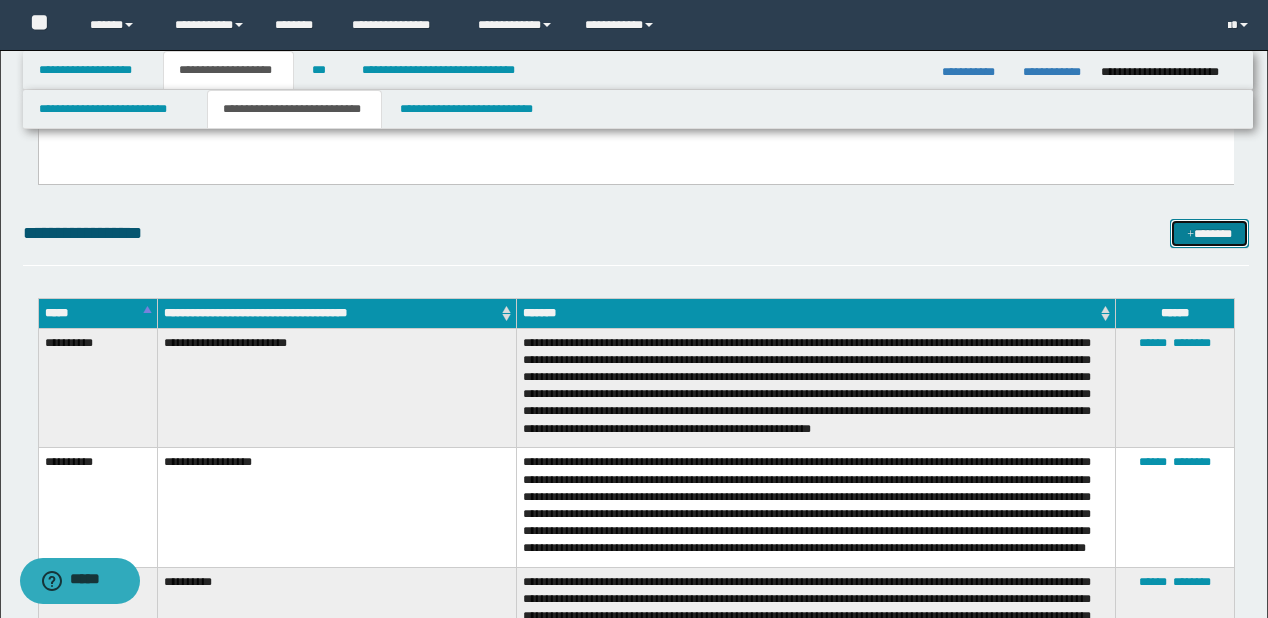 click on "*******" at bounding box center [1209, 234] 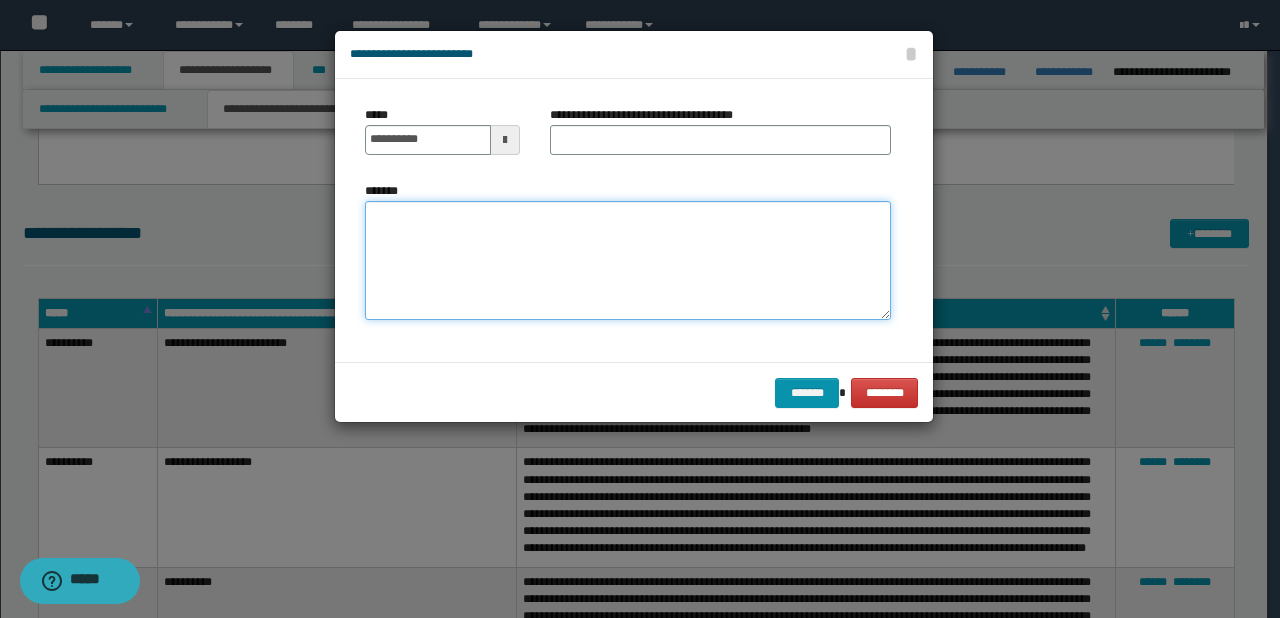 click on "*******" at bounding box center [628, 261] 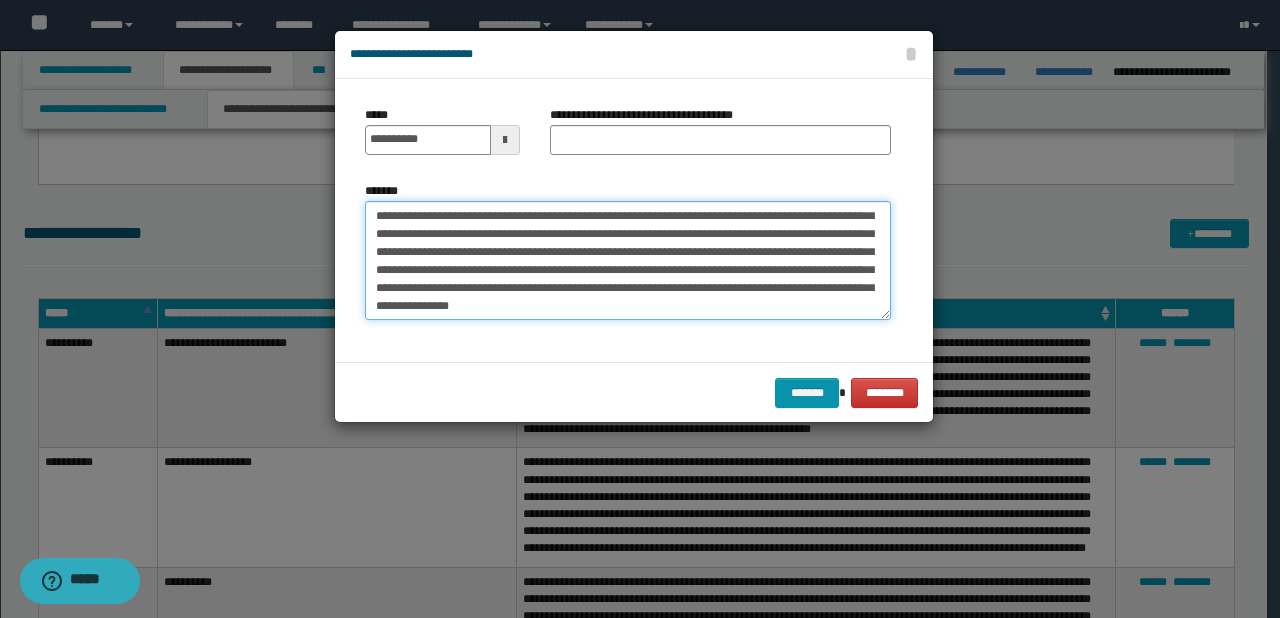 scroll, scrollTop: 0, scrollLeft: 0, axis: both 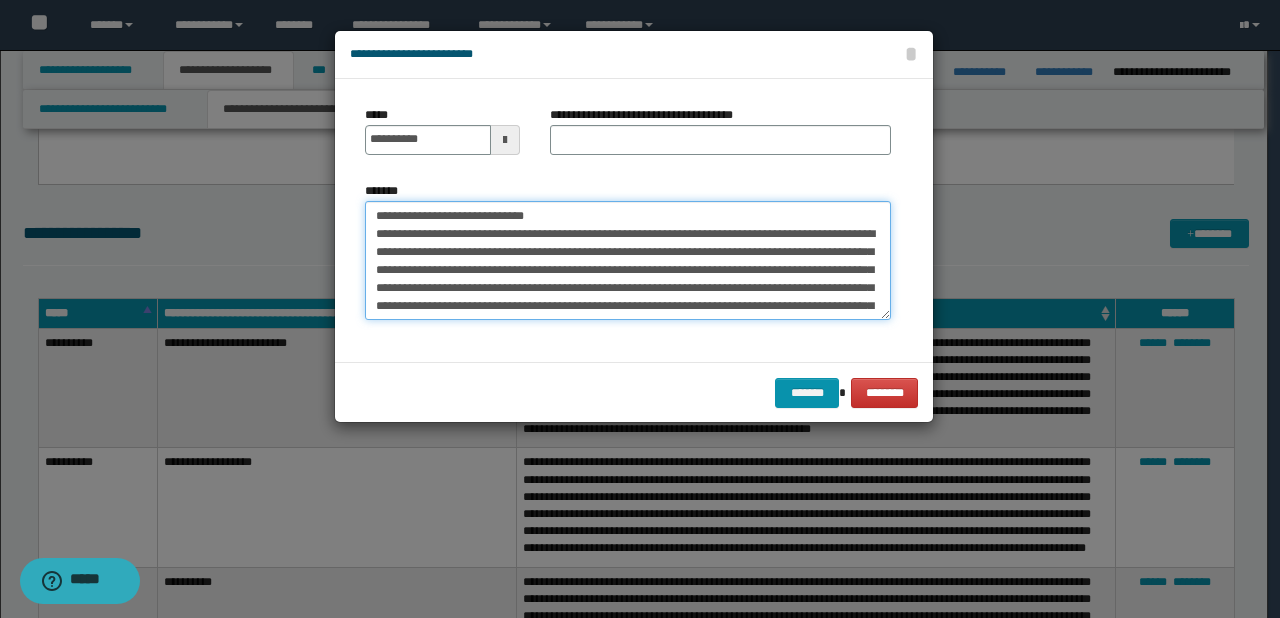 drag, startPoint x: 431, startPoint y: 214, endPoint x: 348, endPoint y: 200, distance: 84.17244 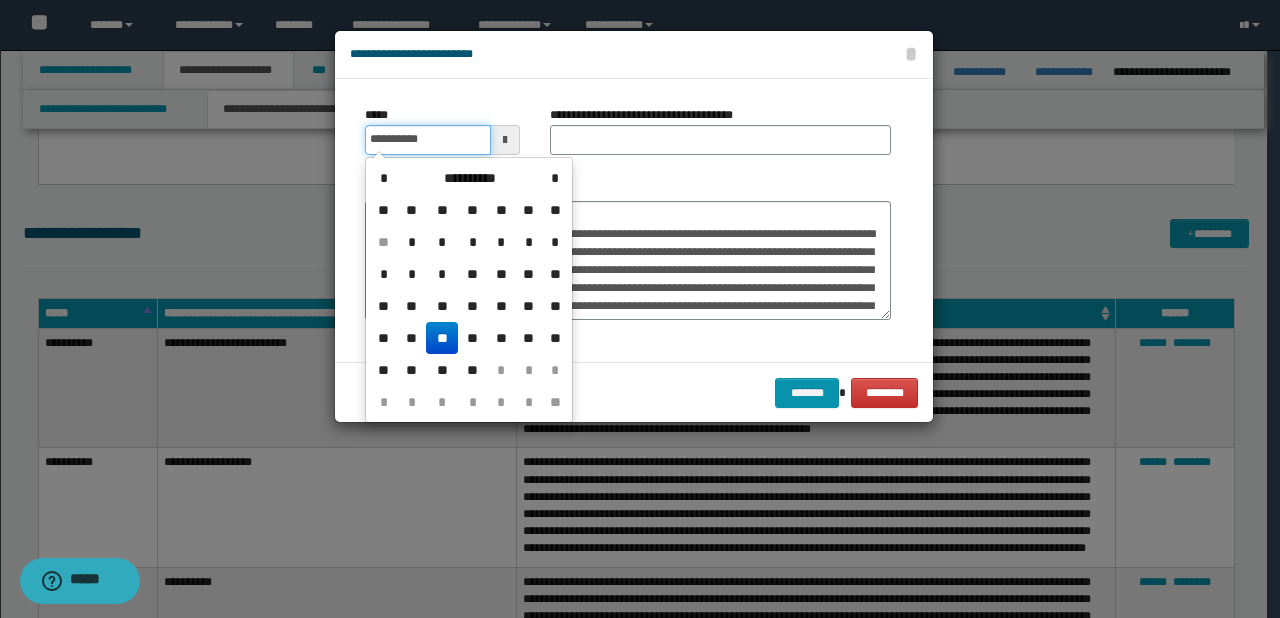 click on "**********" at bounding box center (428, 140) 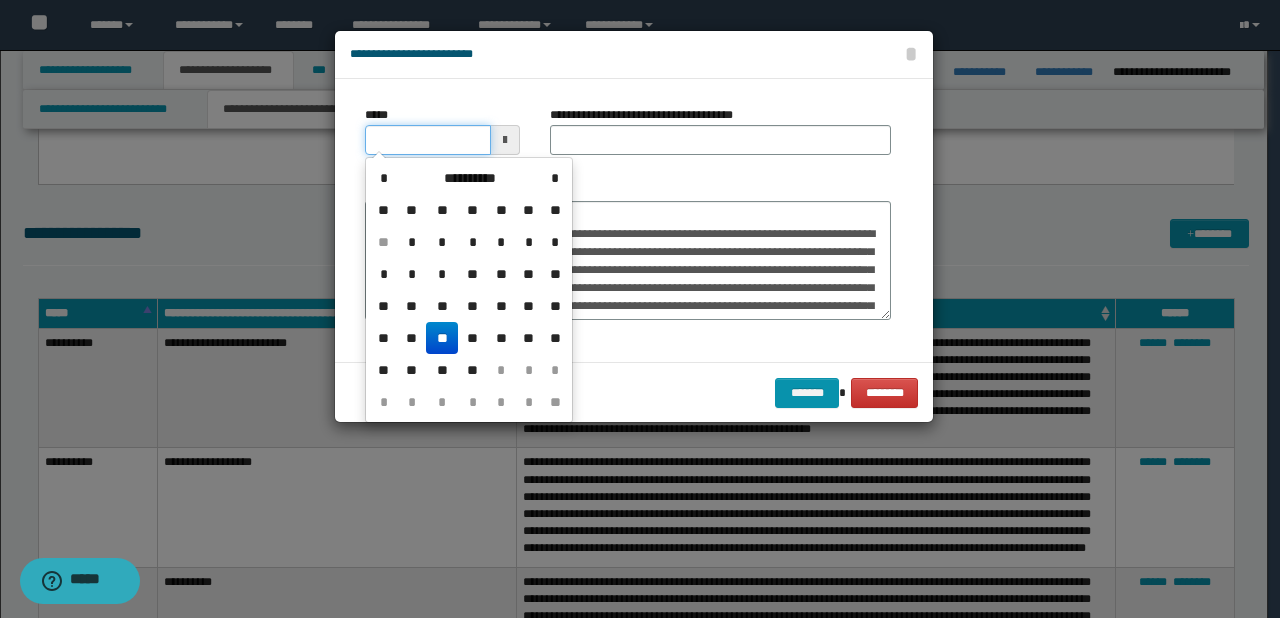 type on "**********" 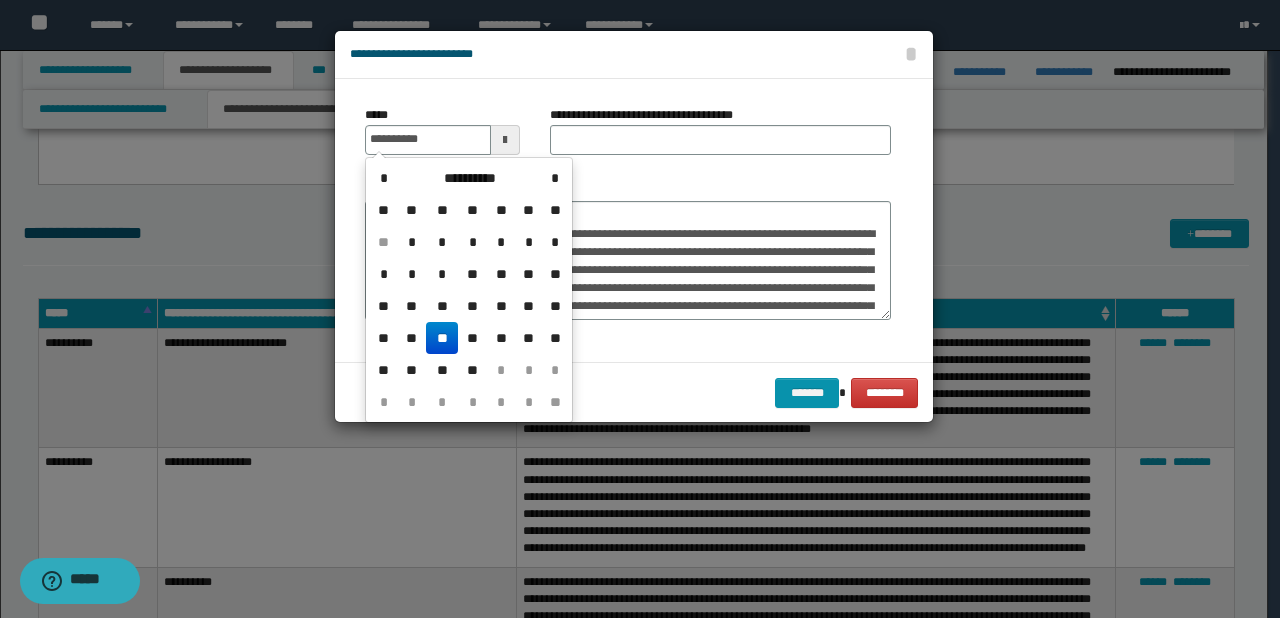 click on "**********" at bounding box center [628, 251] 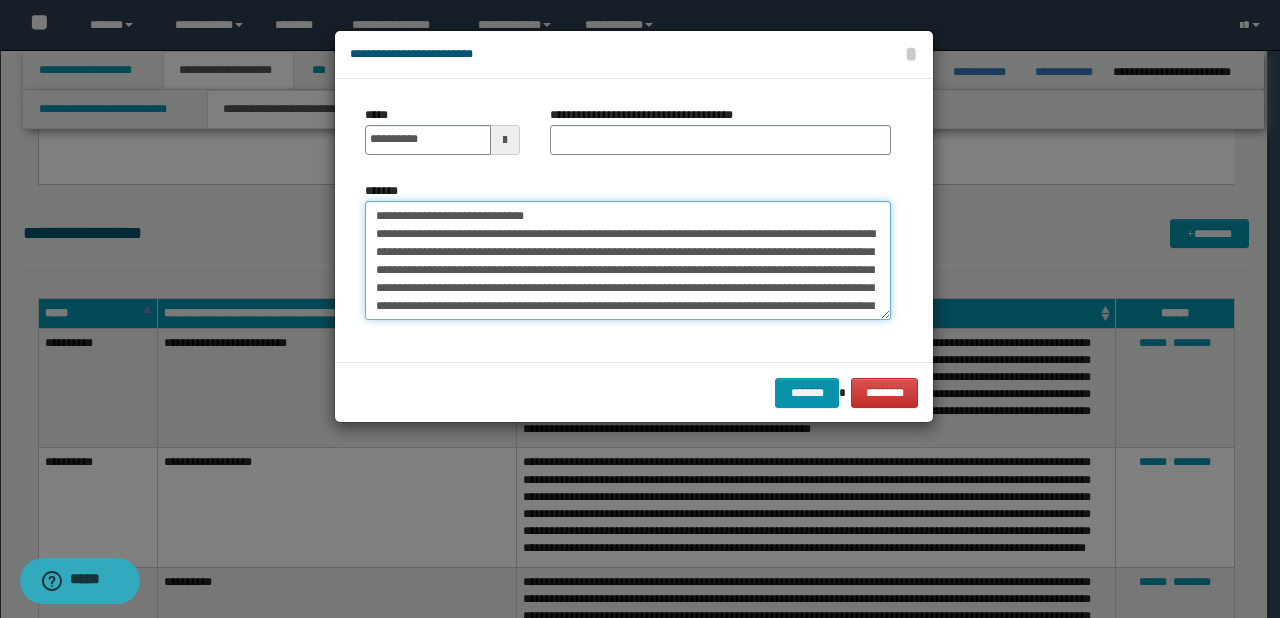 drag, startPoint x: 440, startPoint y: 213, endPoint x: 632, endPoint y: 218, distance: 192.0651 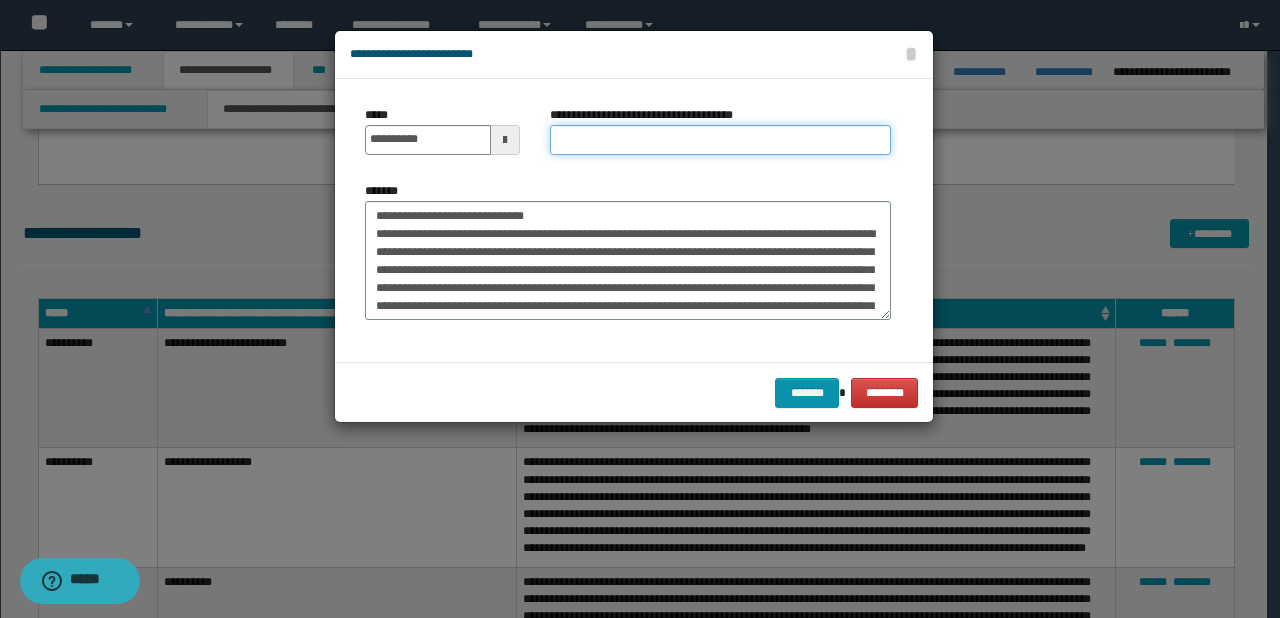 click on "**********" at bounding box center (720, 140) 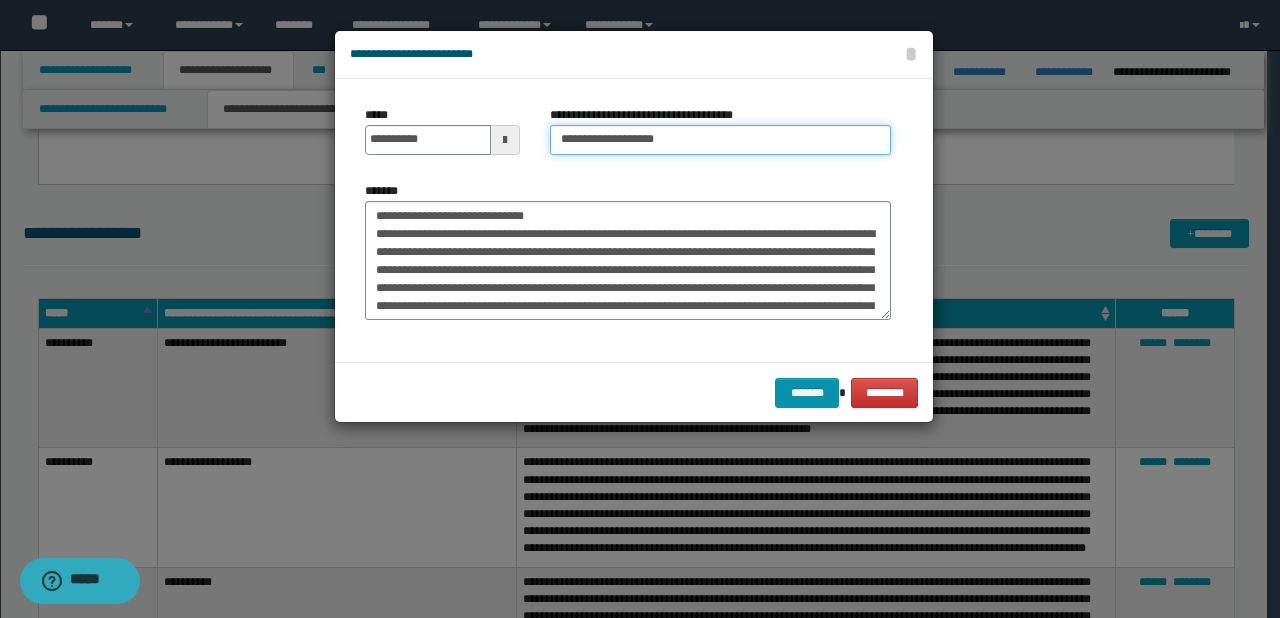 type on "**********" 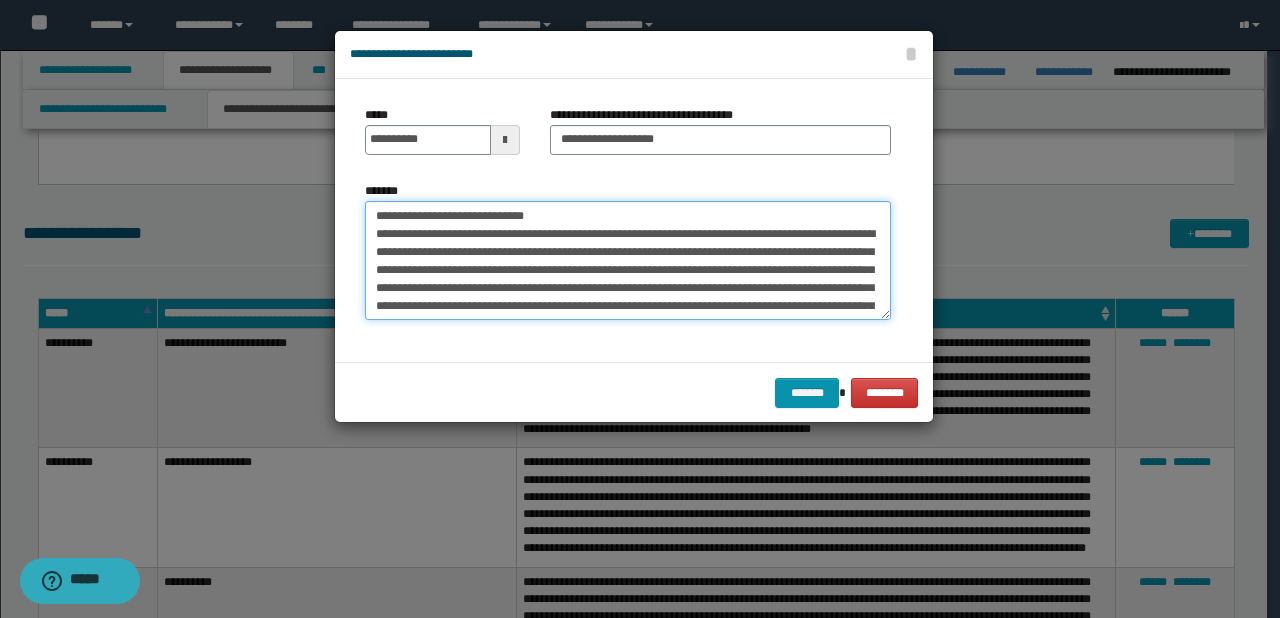 drag, startPoint x: 589, startPoint y: 204, endPoint x: 250, endPoint y: 197, distance: 339.07227 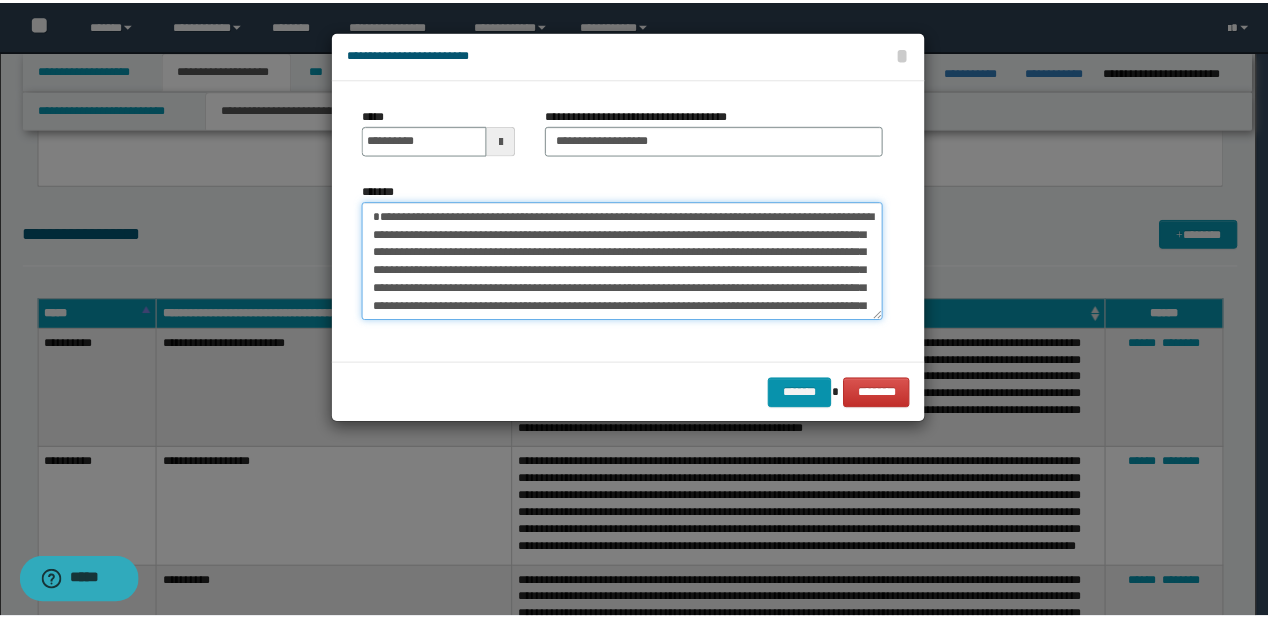 scroll, scrollTop: 108, scrollLeft: 0, axis: vertical 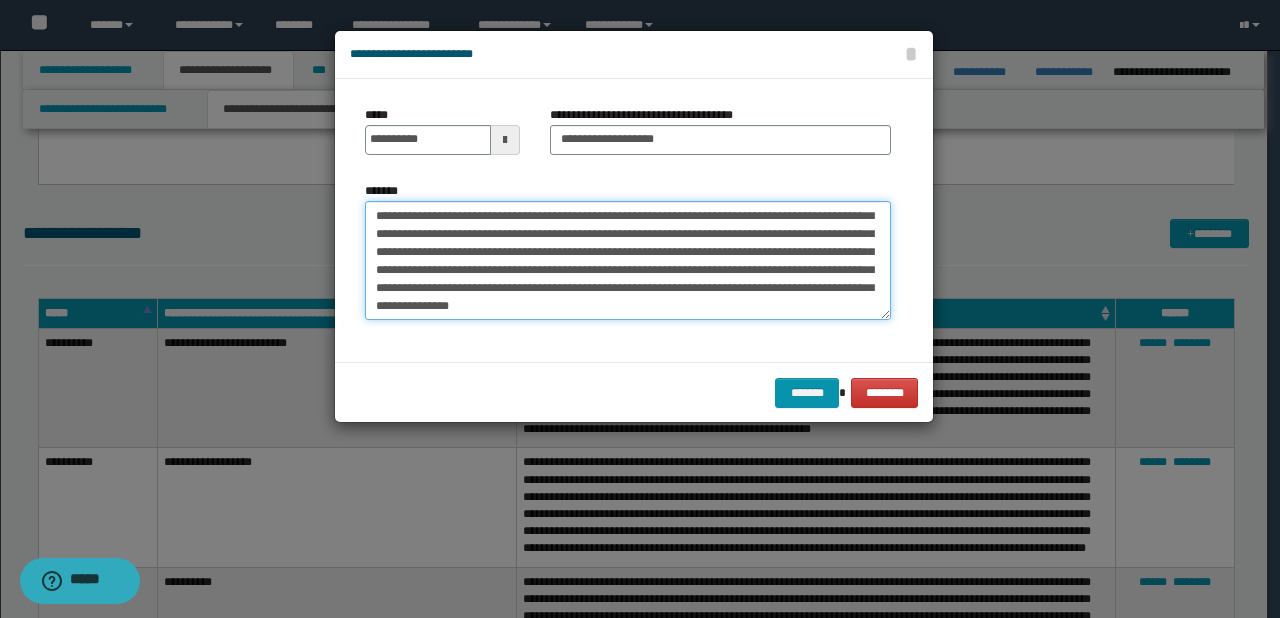 click on "**********" at bounding box center [628, 261] 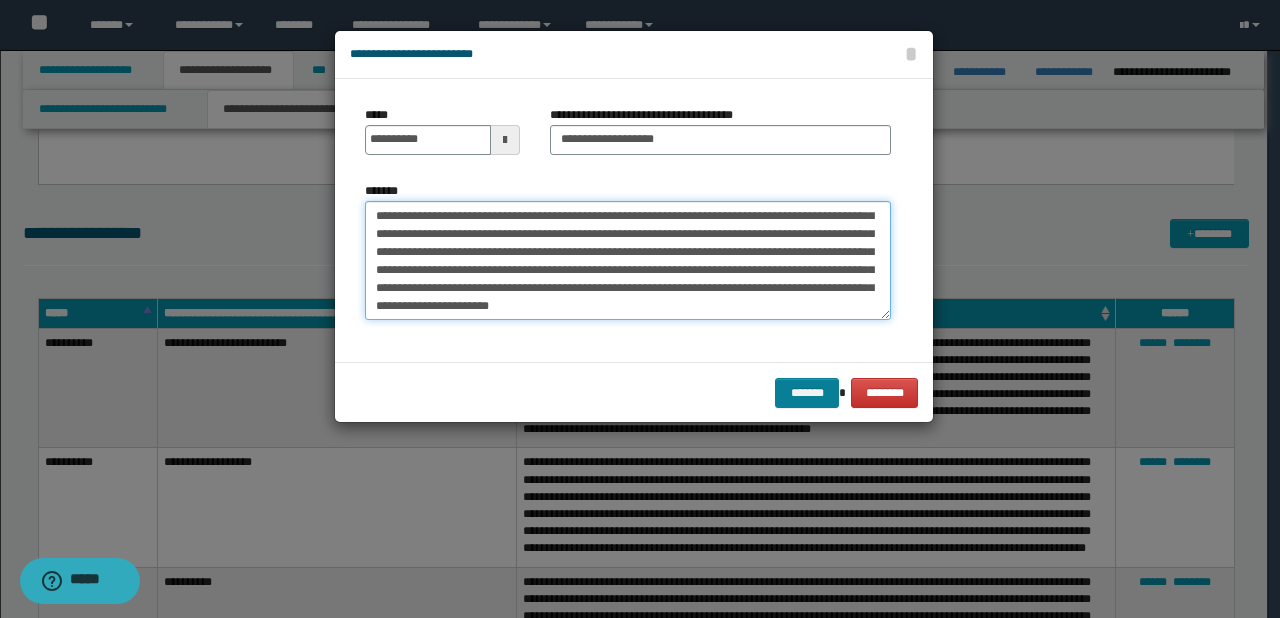 type on "**********" 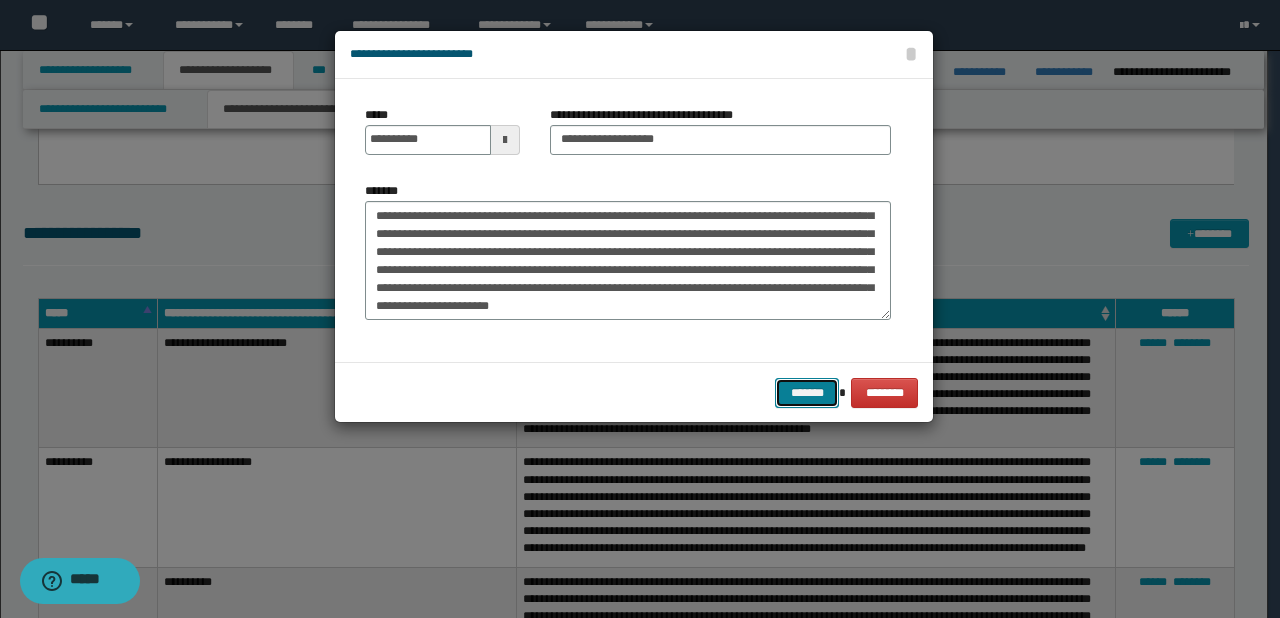 click on "*******" at bounding box center (807, 393) 